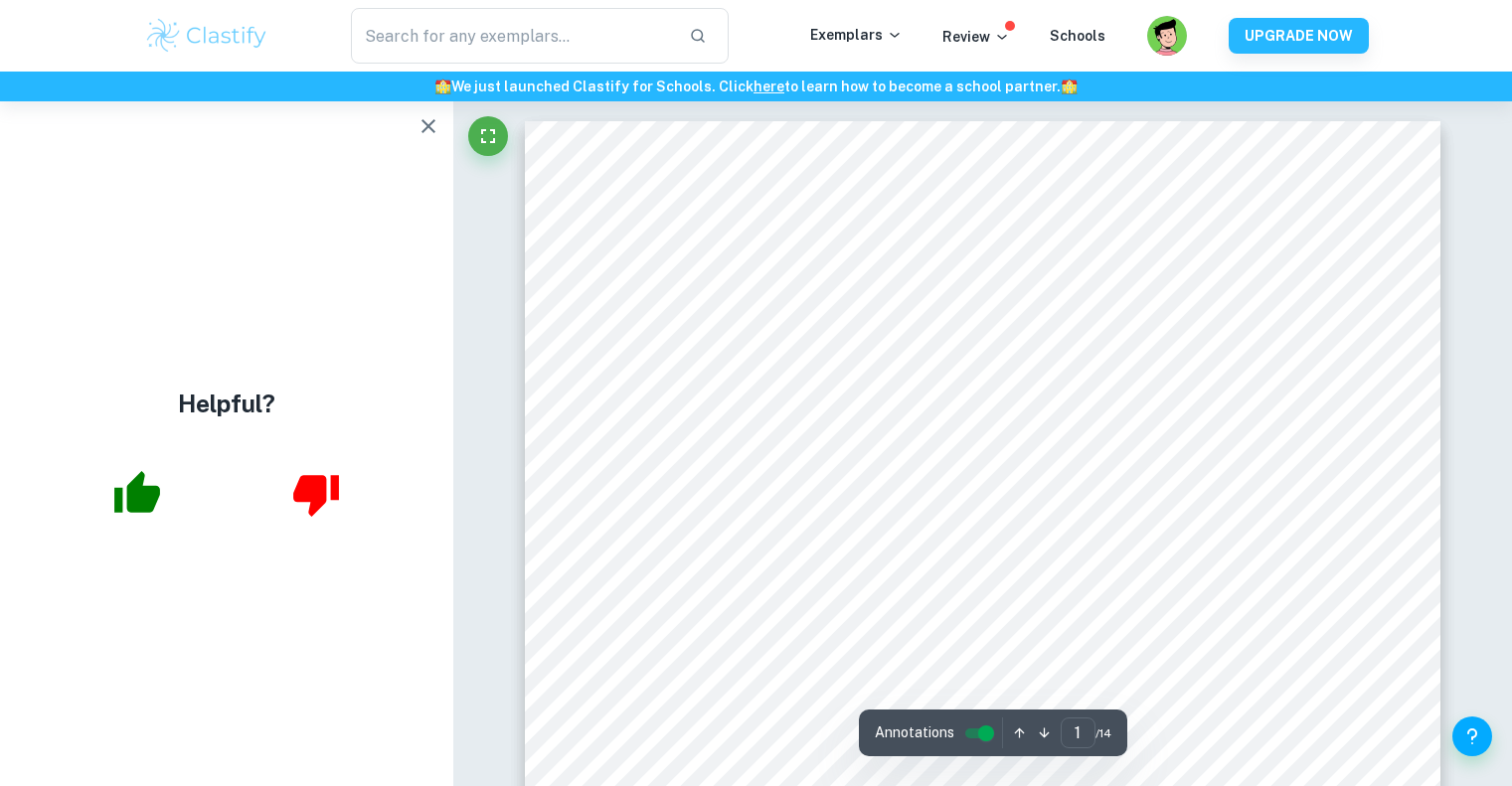 scroll, scrollTop: 0, scrollLeft: 0, axis: both 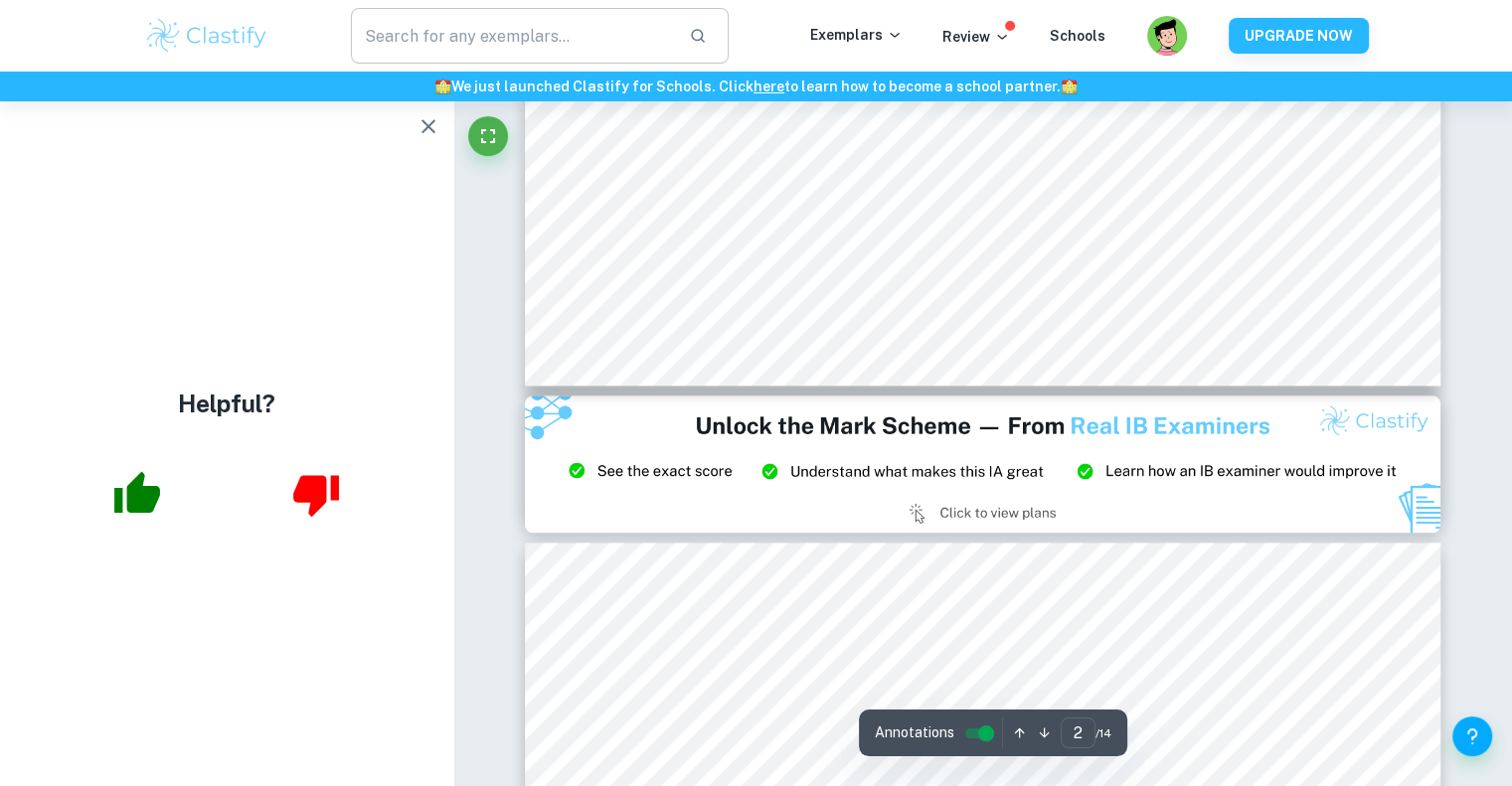 type on "3" 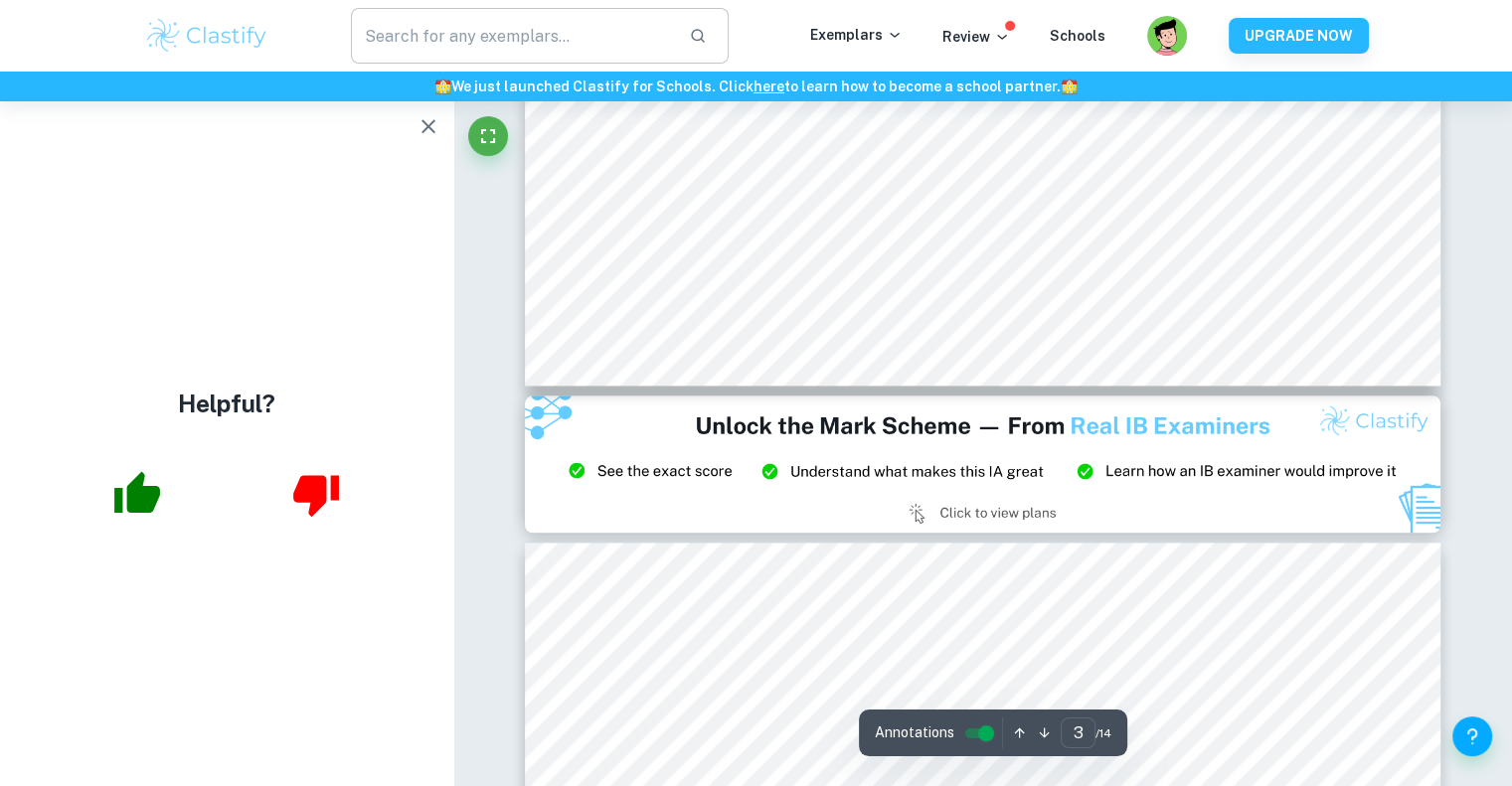 scroll, scrollTop: 2451, scrollLeft: 0, axis: vertical 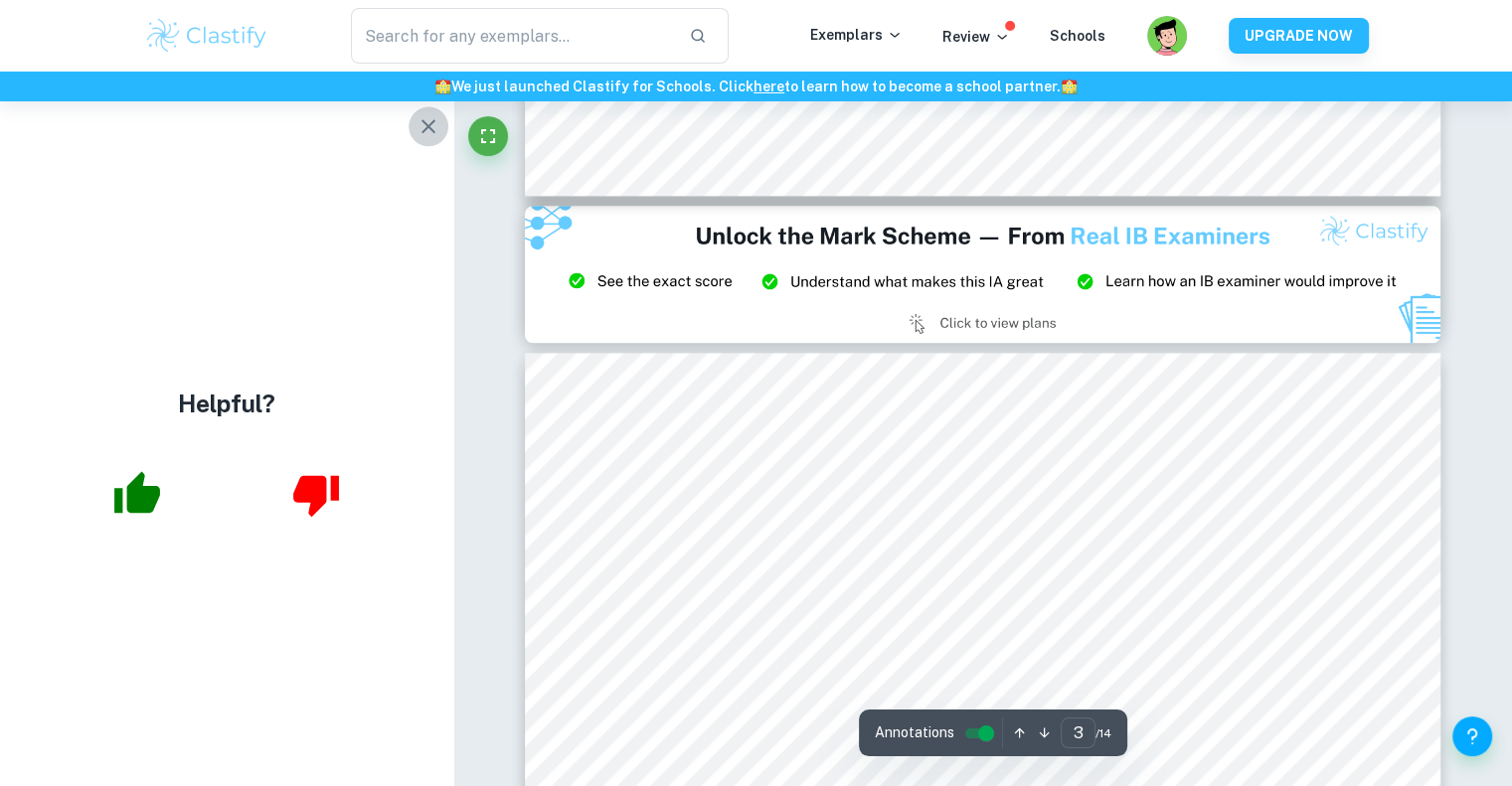 click 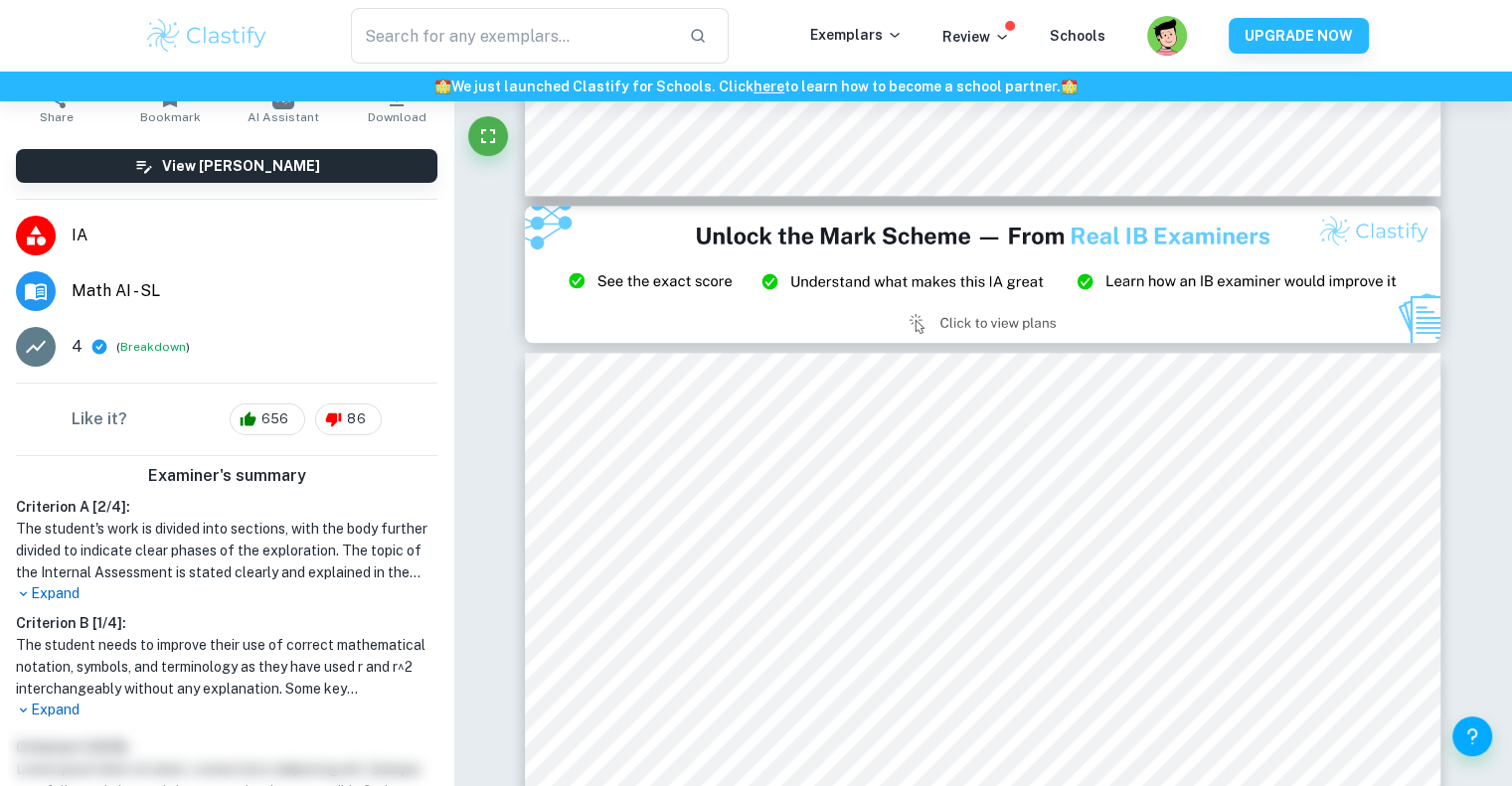 scroll, scrollTop: 0, scrollLeft: 0, axis: both 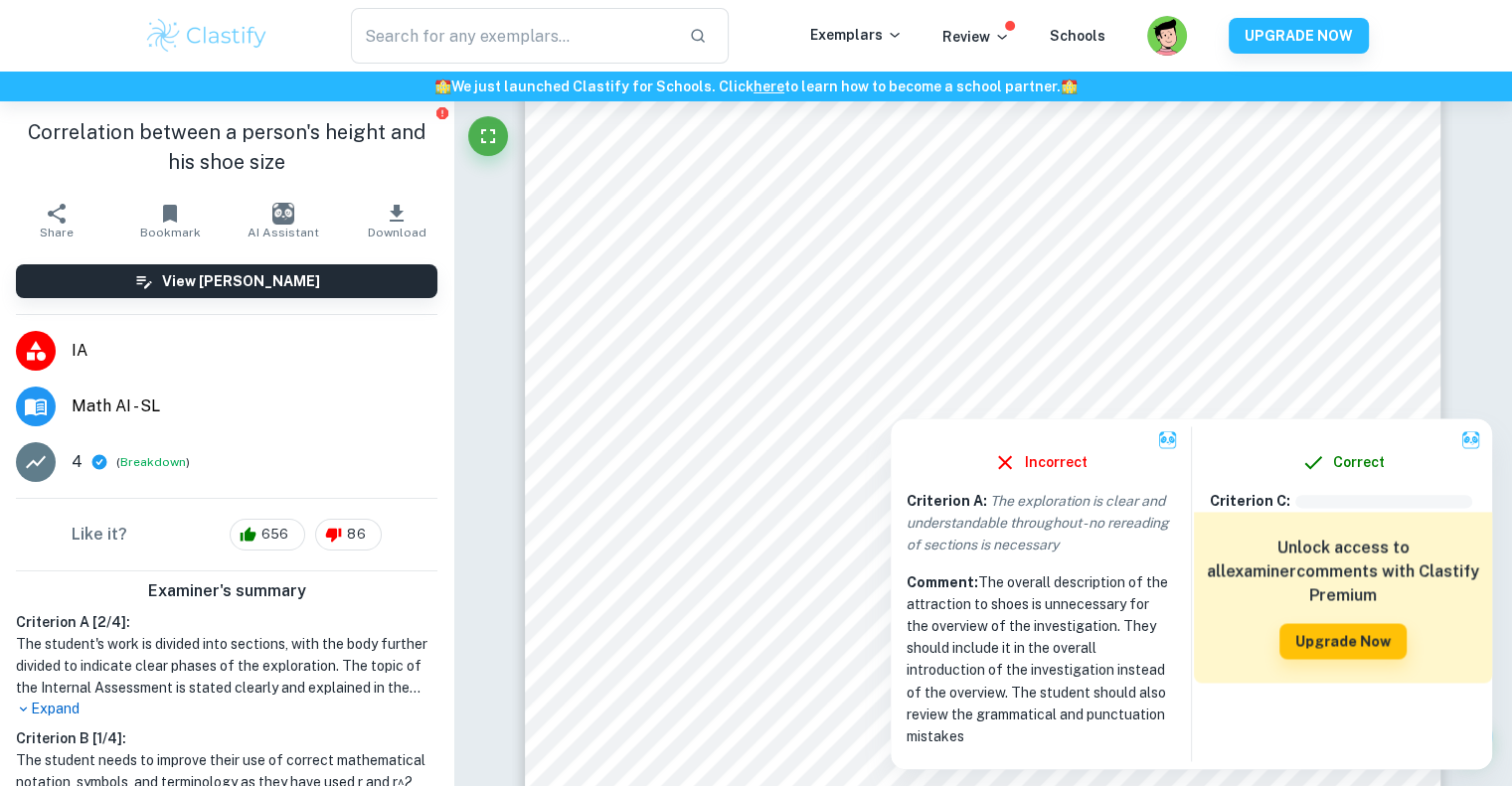 click at bounding box center [207, 36] 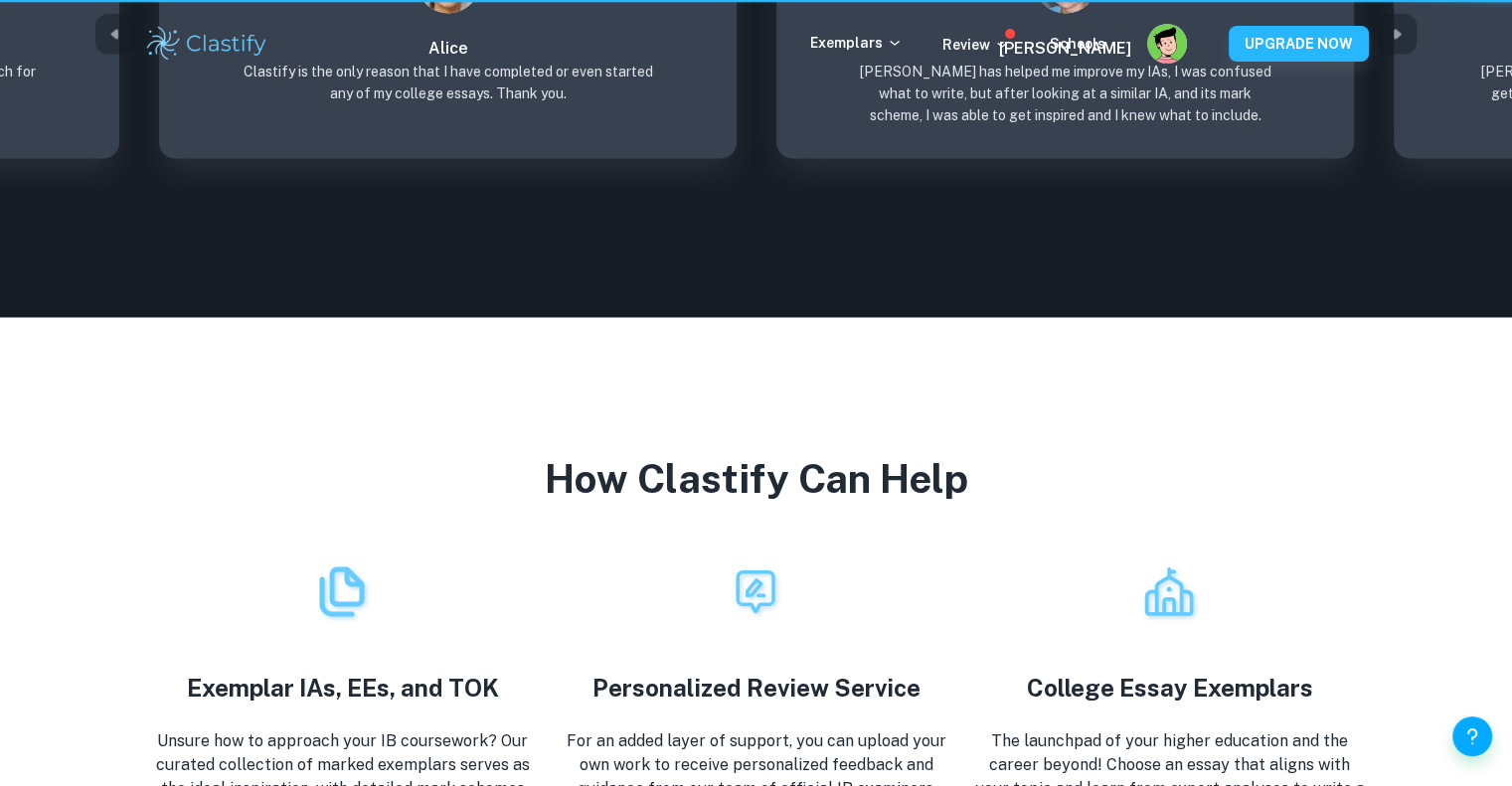 scroll, scrollTop: 0, scrollLeft: 0, axis: both 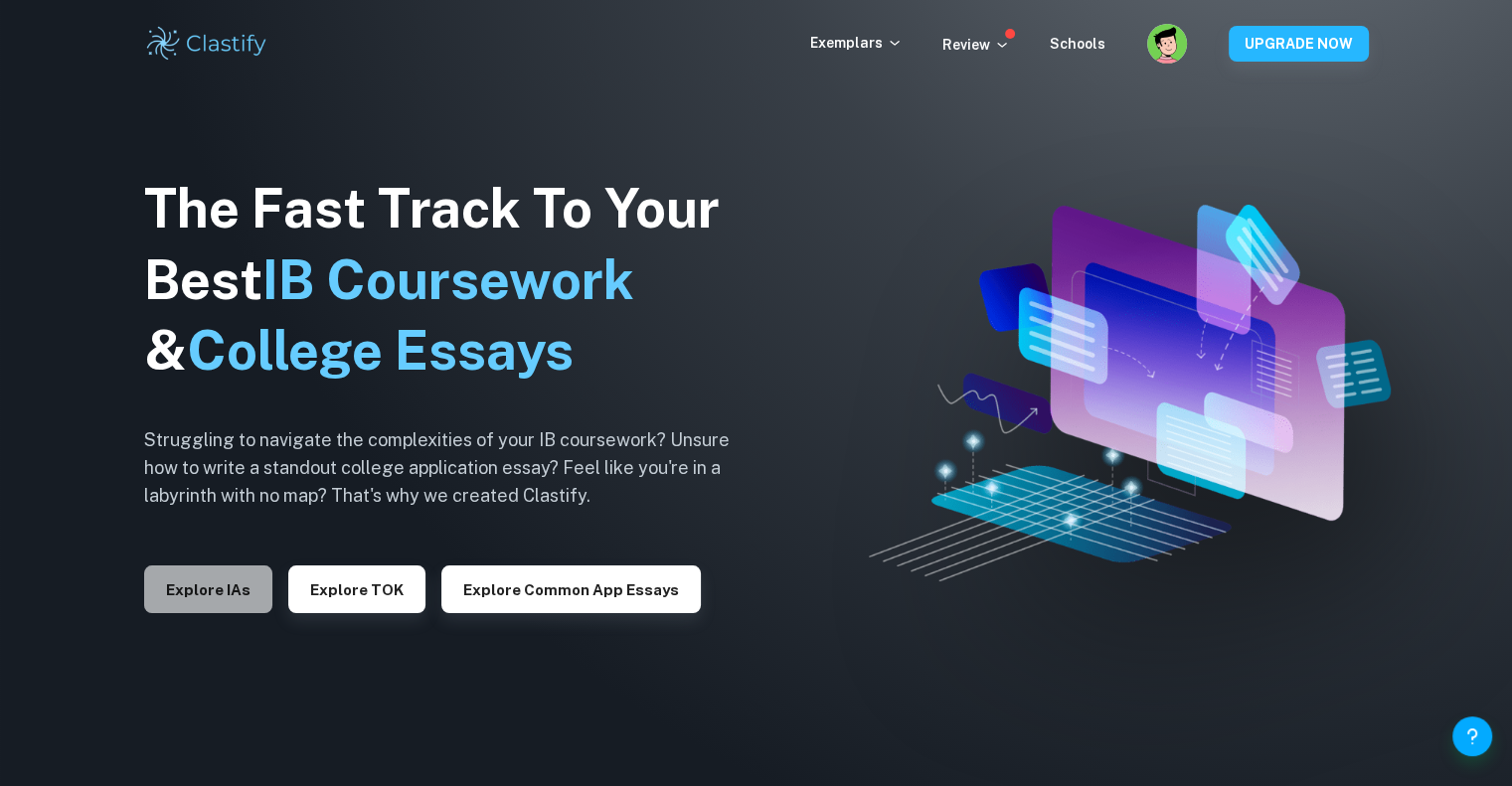 click on "Explore IAs" at bounding box center [208, 589] 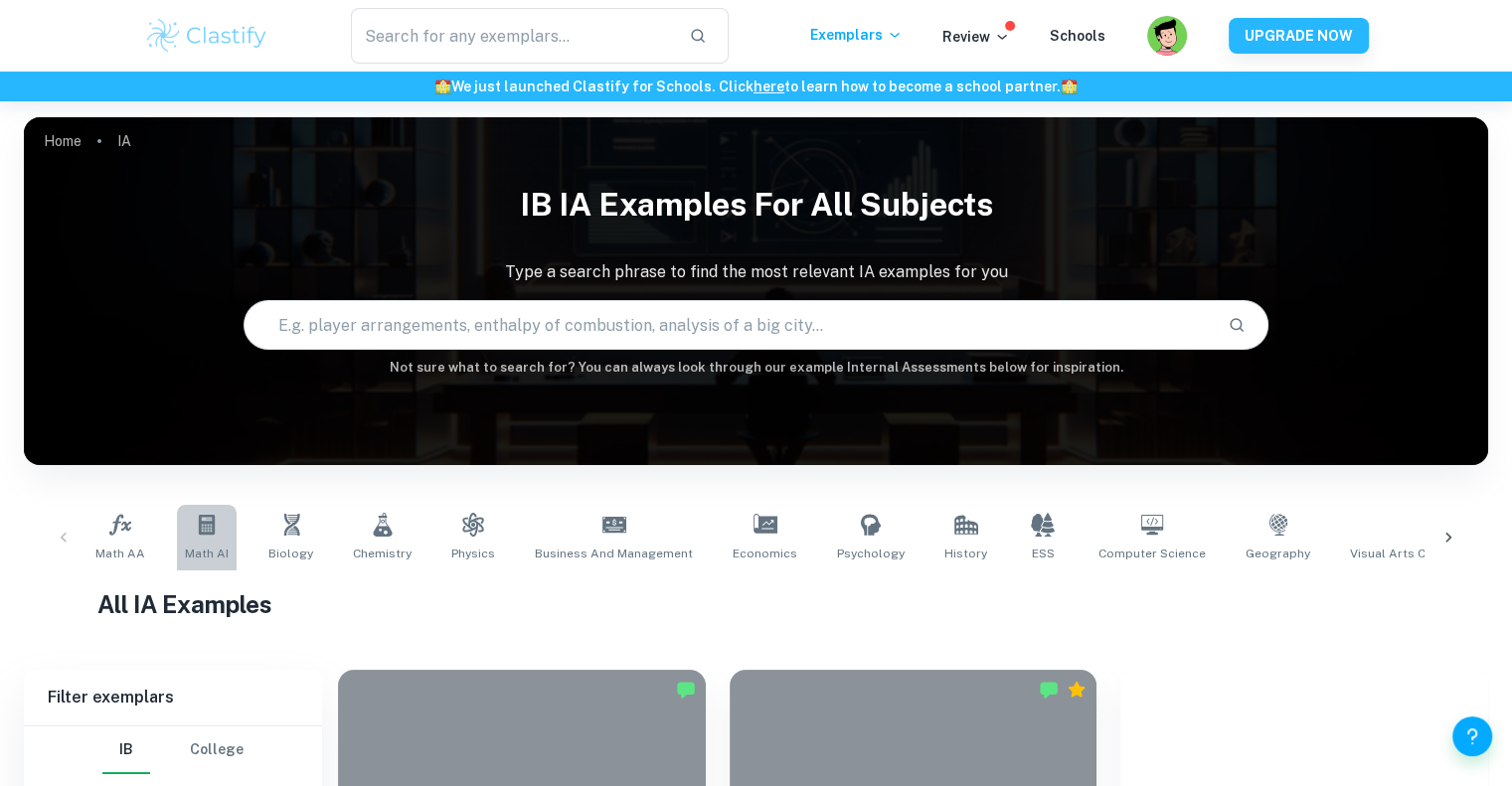 click 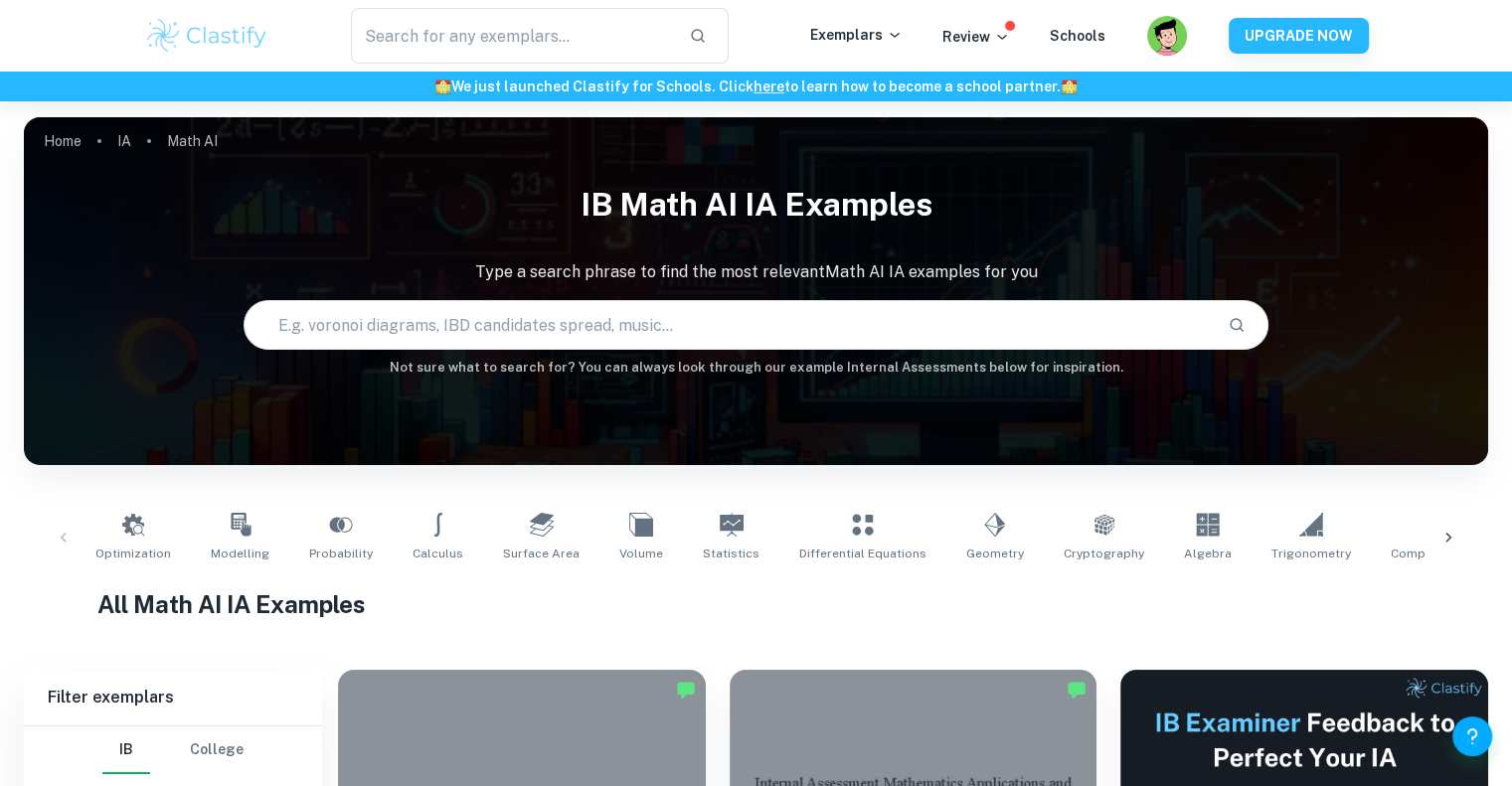 scroll, scrollTop: 214, scrollLeft: 0, axis: vertical 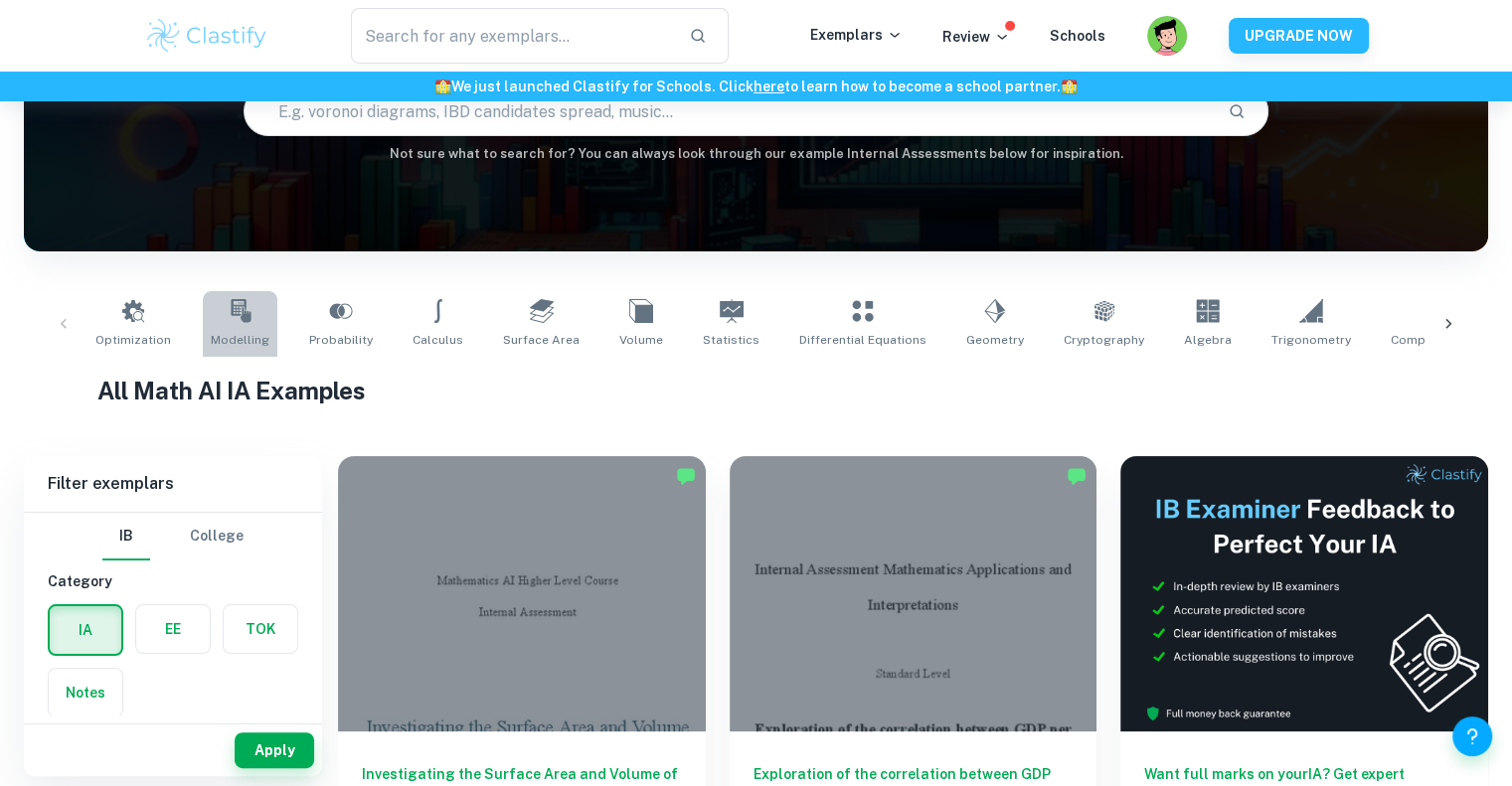 click 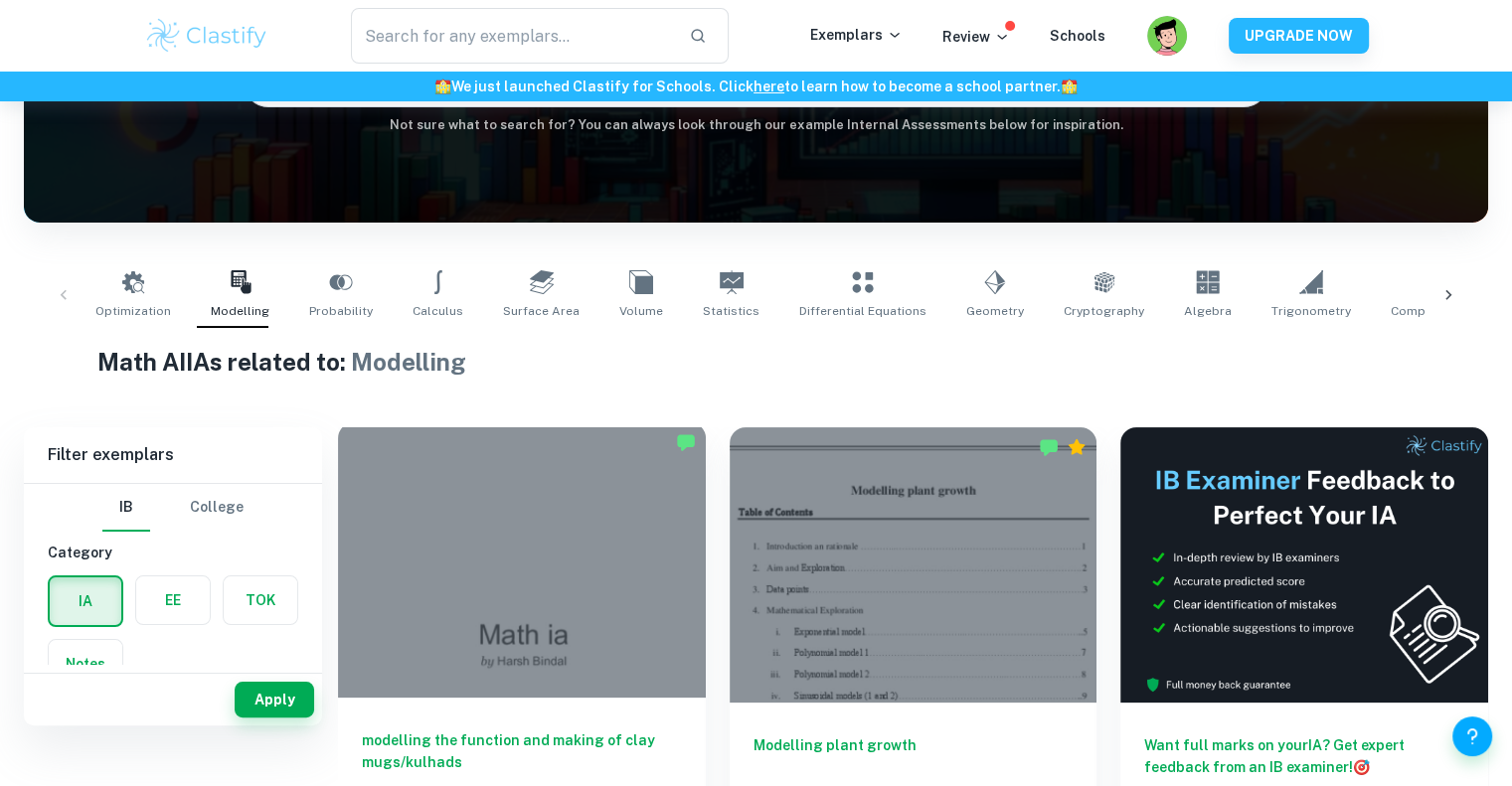 scroll, scrollTop: 0, scrollLeft: 0, axis: both 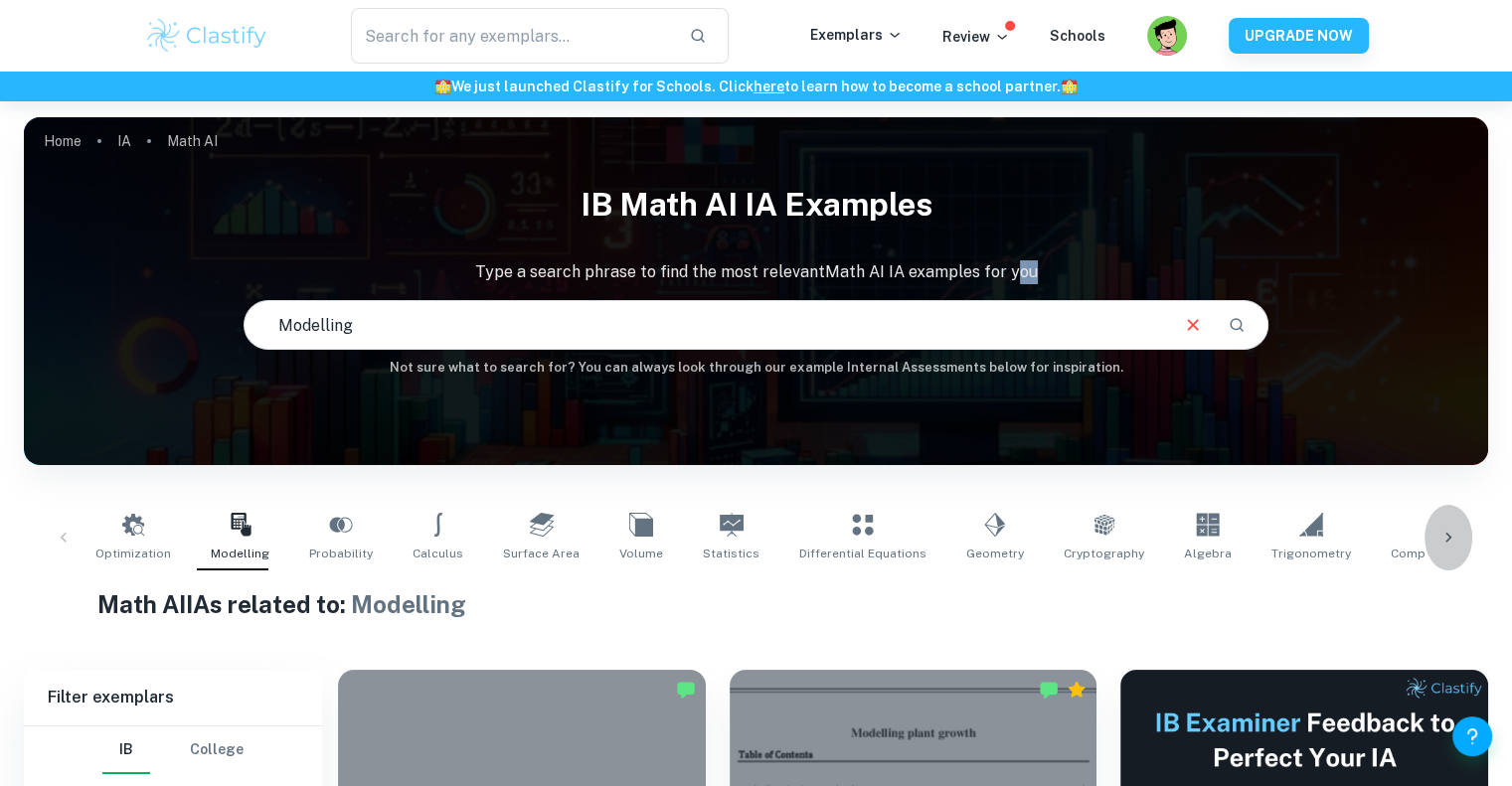 click at bounding box center (1448, 538) 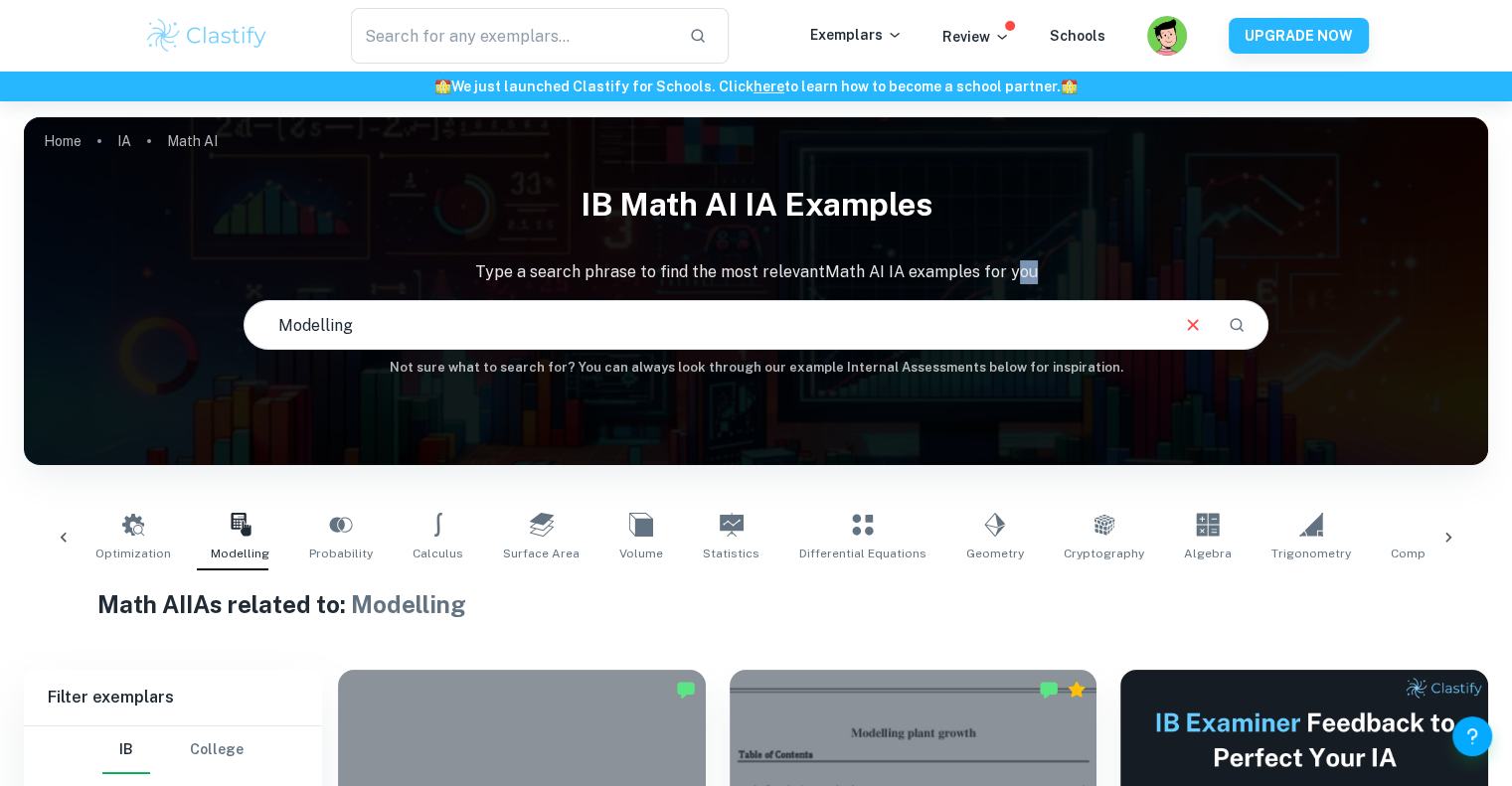 scroll, scrollTop: 0, scrollLeft: 326, axis: horizontal 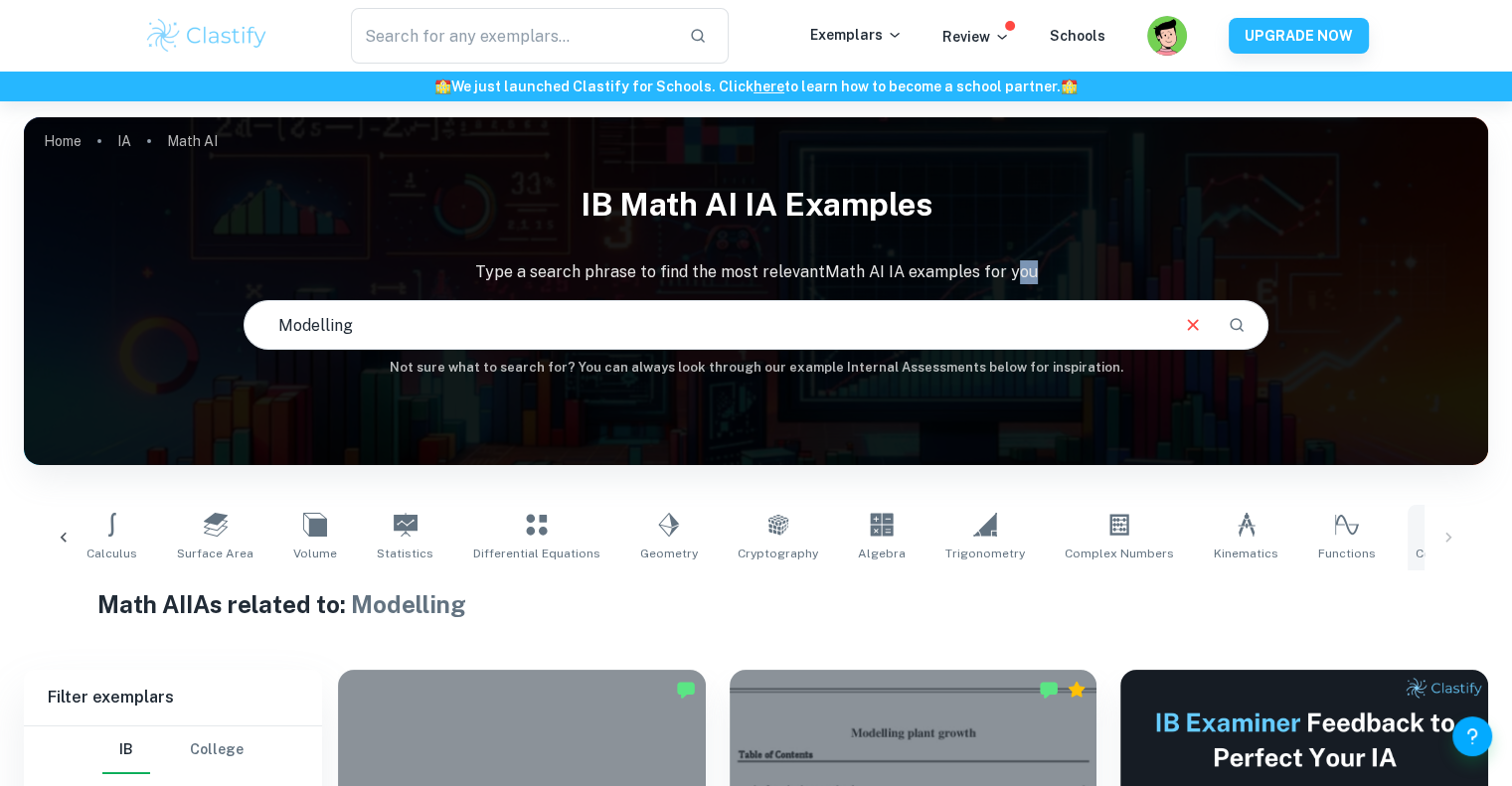 click 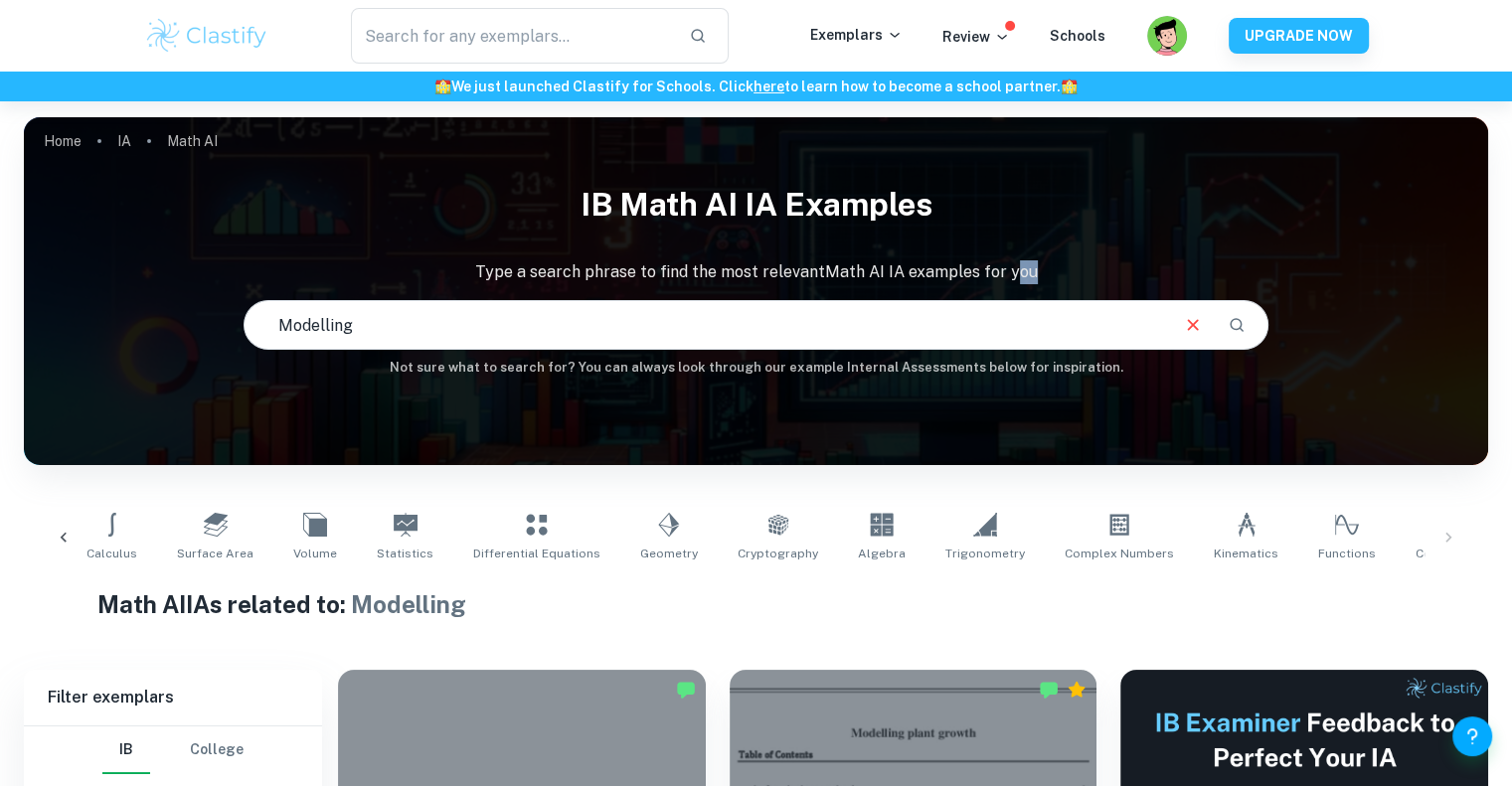 type on "Correlation" 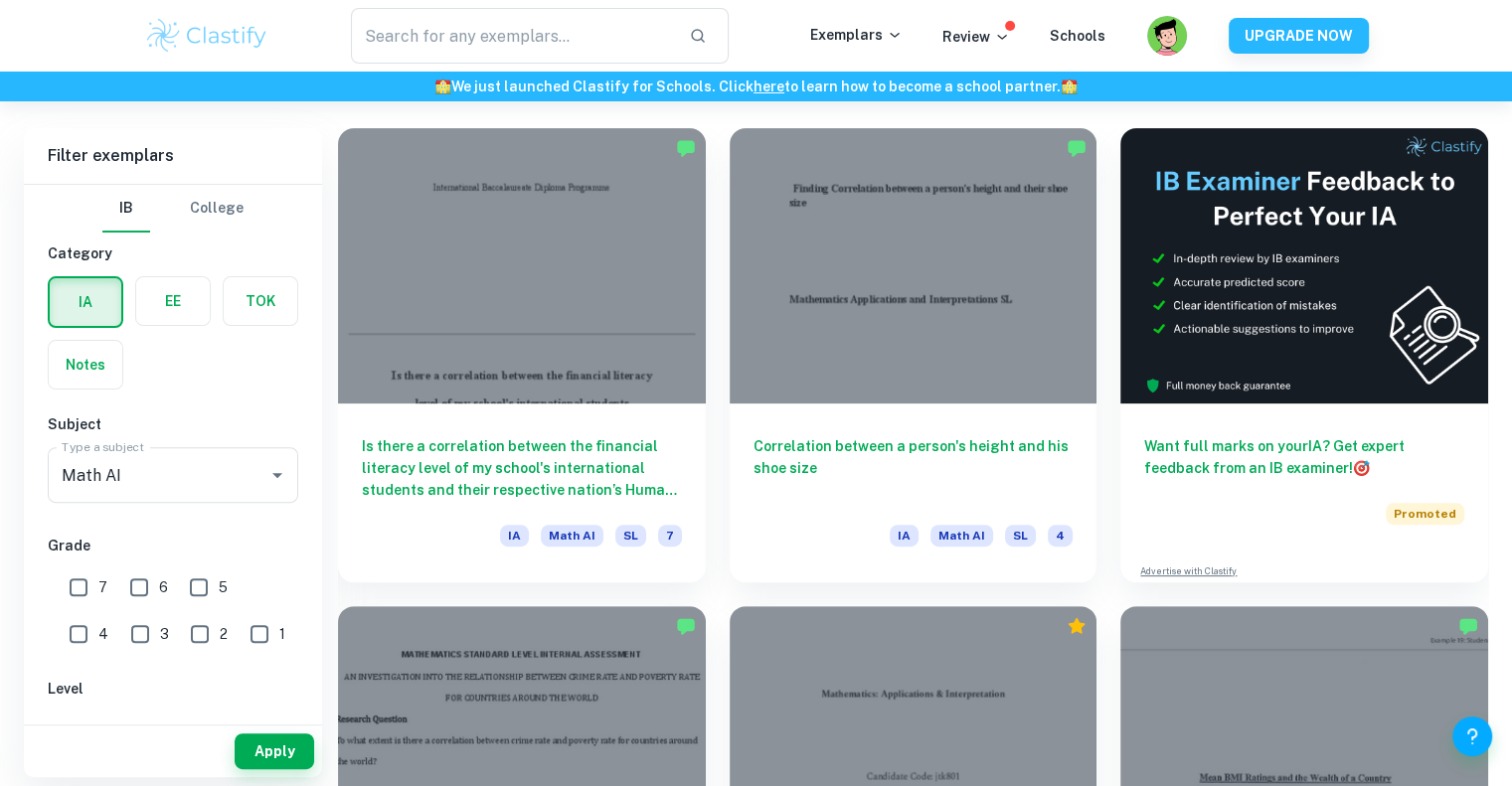 scroll, scrollTop: 722, scrollLeft: 0, axis: vertical 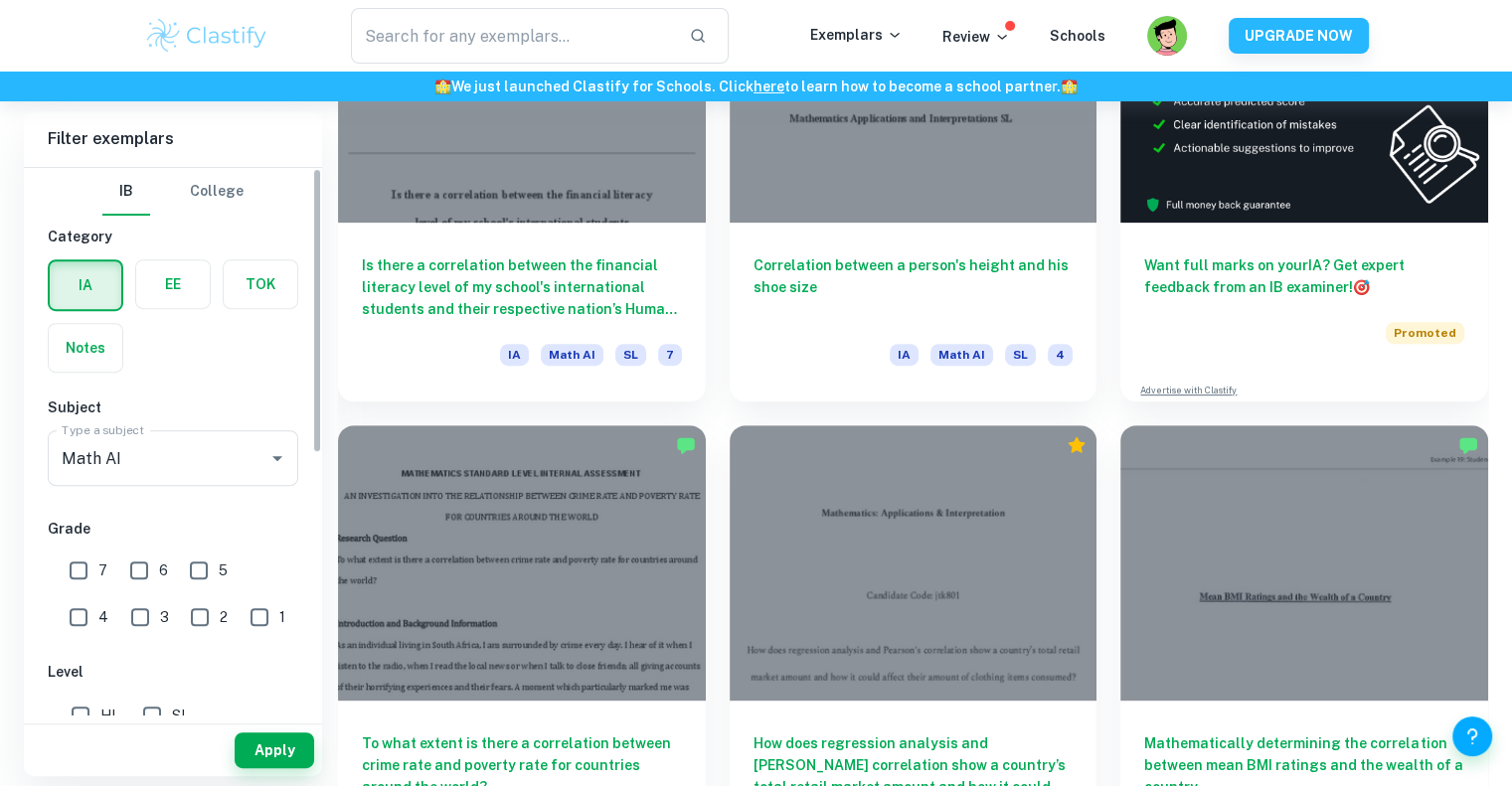 click on "2" at bounding box center (200, 617) 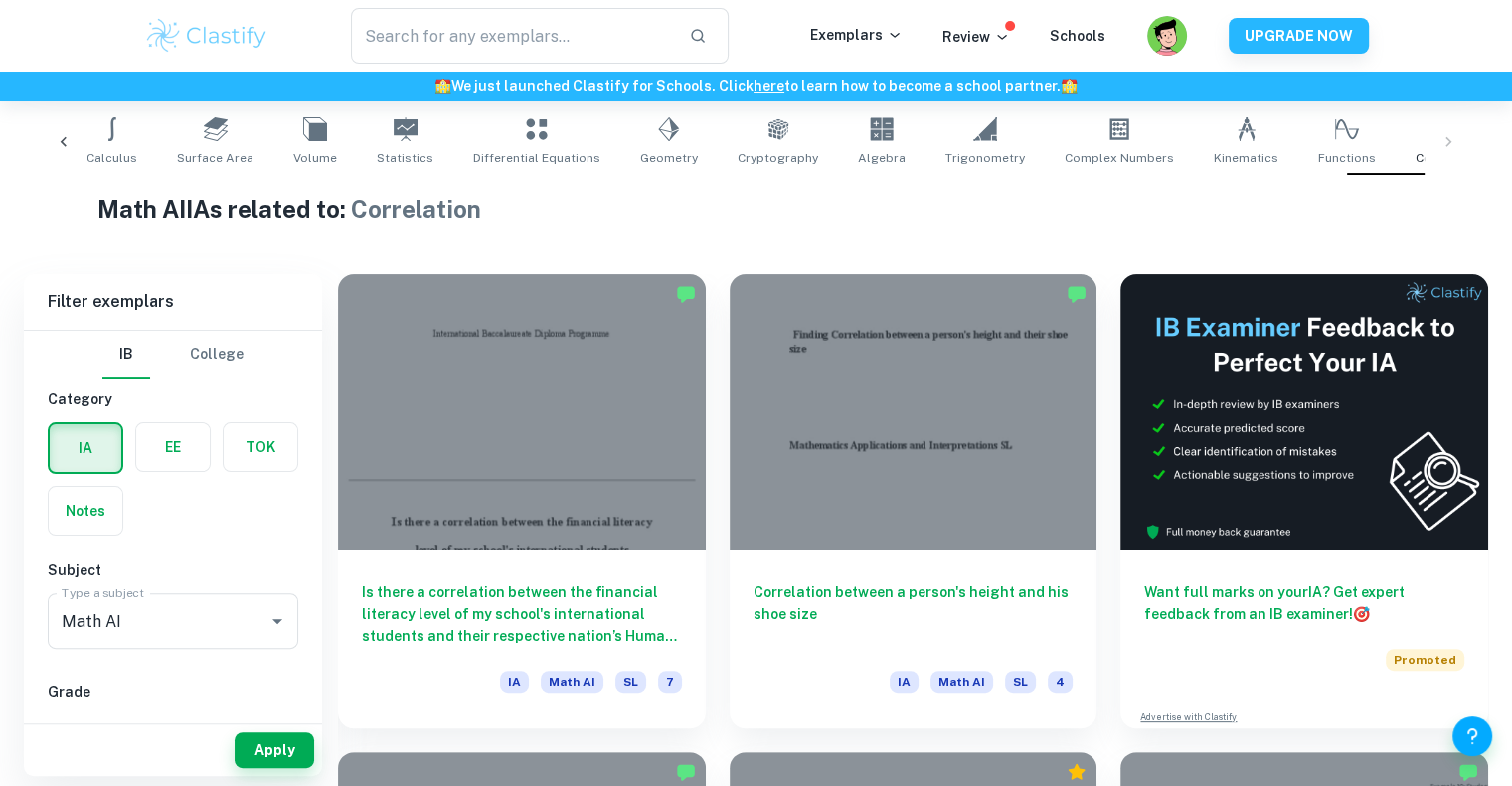 scroll, scrollTop: 311, scrollLeft: 0, axis: vertical 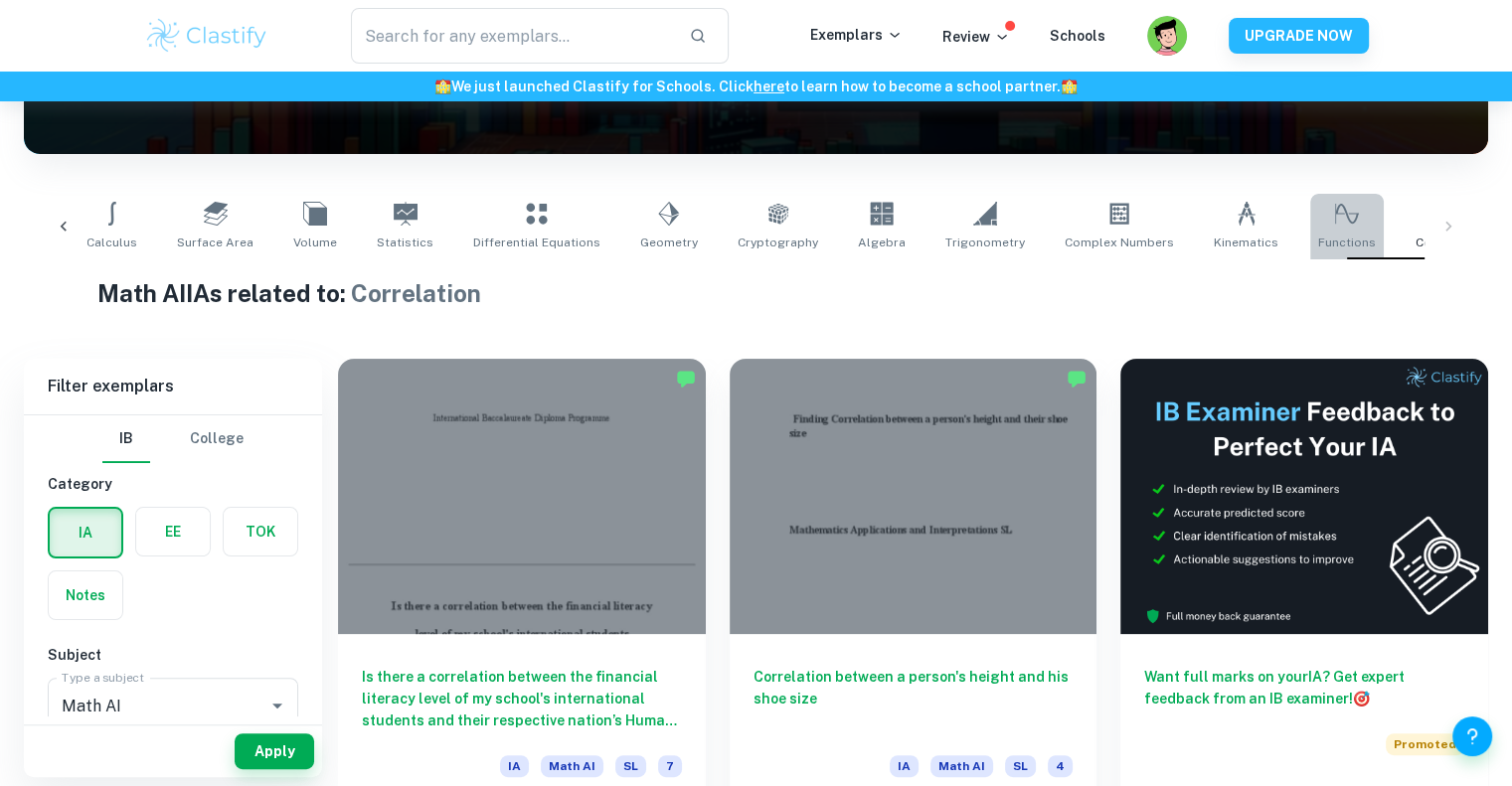 click on "Functions" at bounding box center [1347, 227] 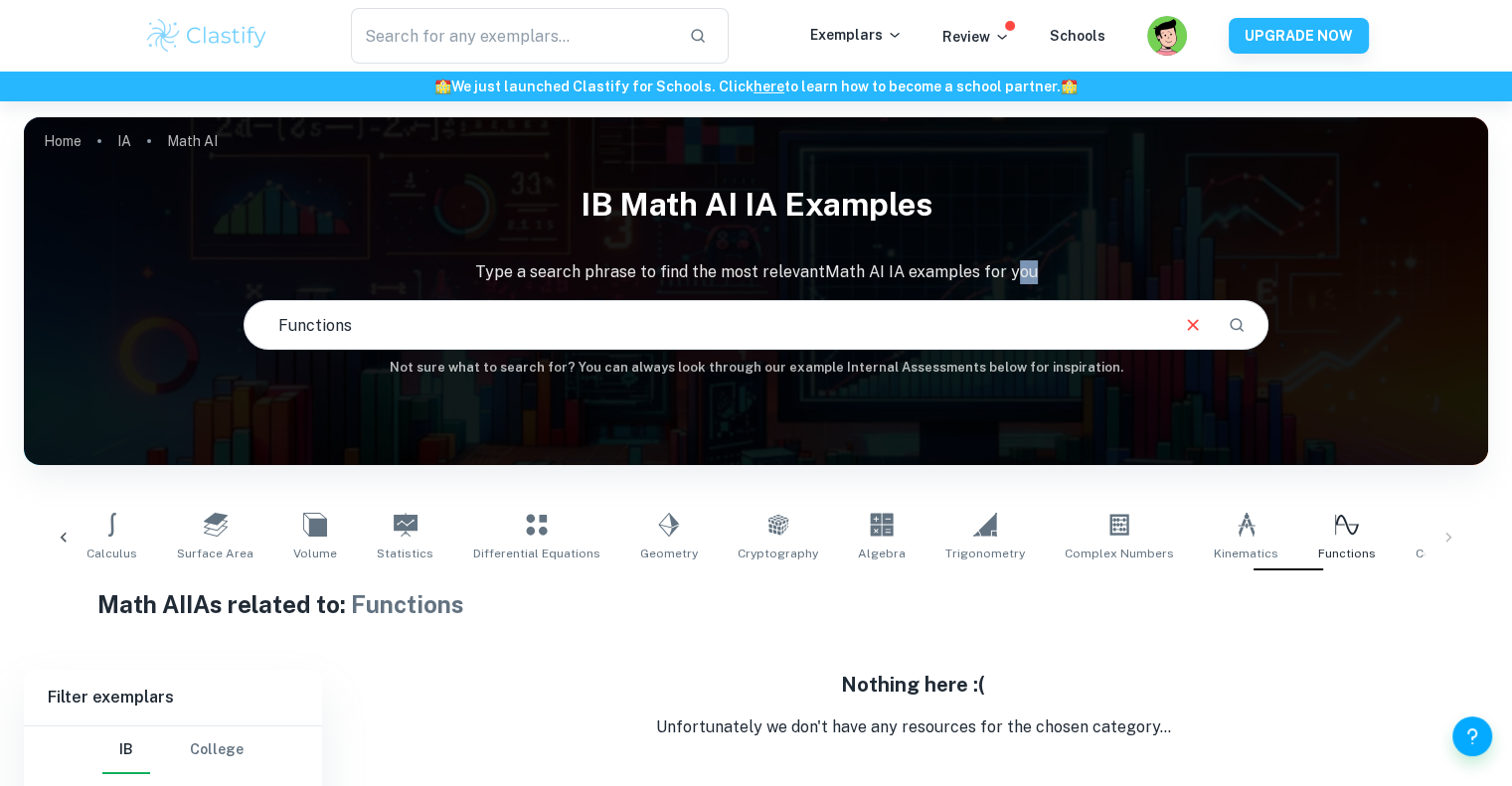 scroll, scrollTop: 182, scrollLeft: 0, axis: vertical 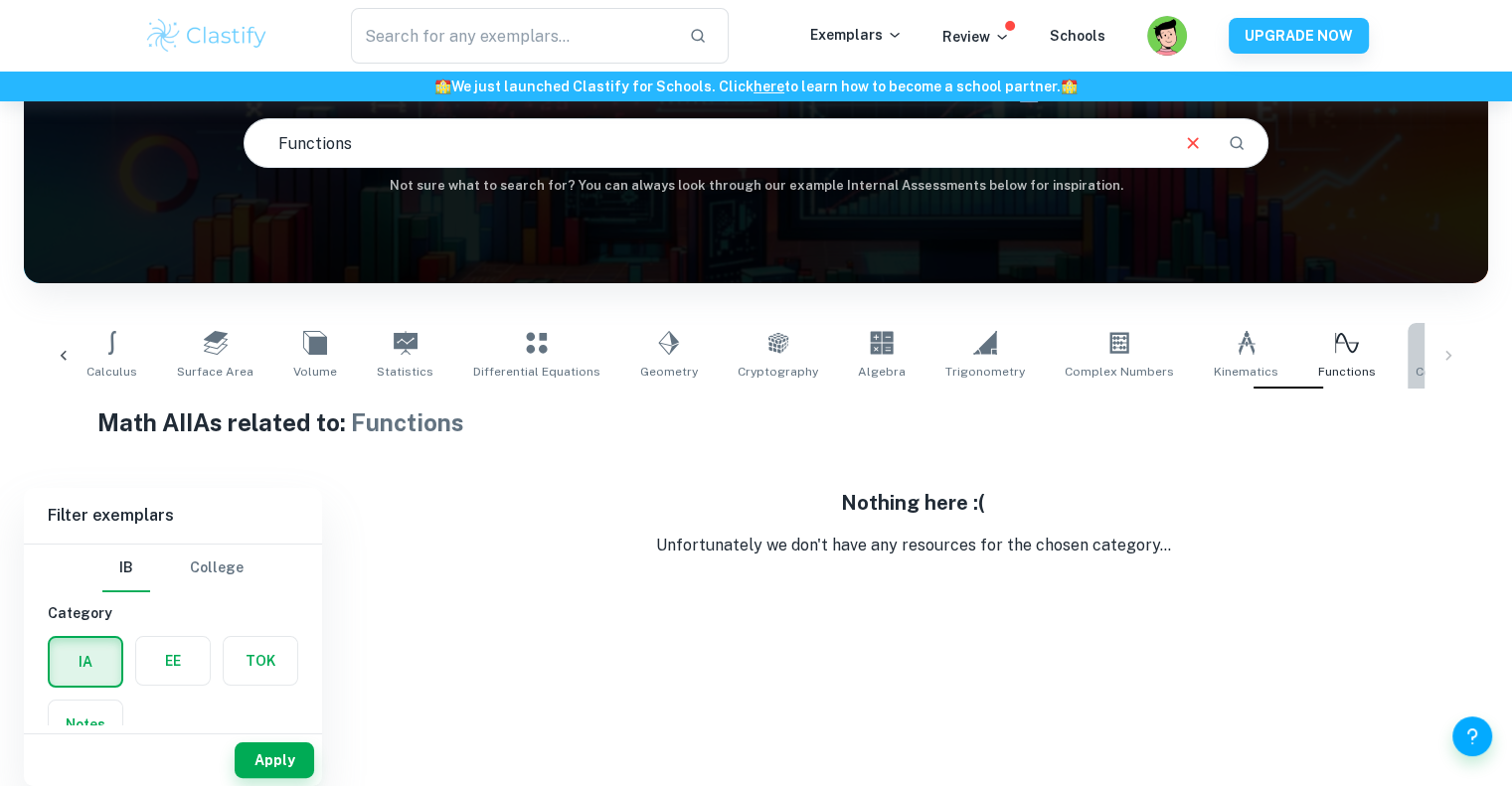 click on "Correlation" at bounding box center (1448, 356) 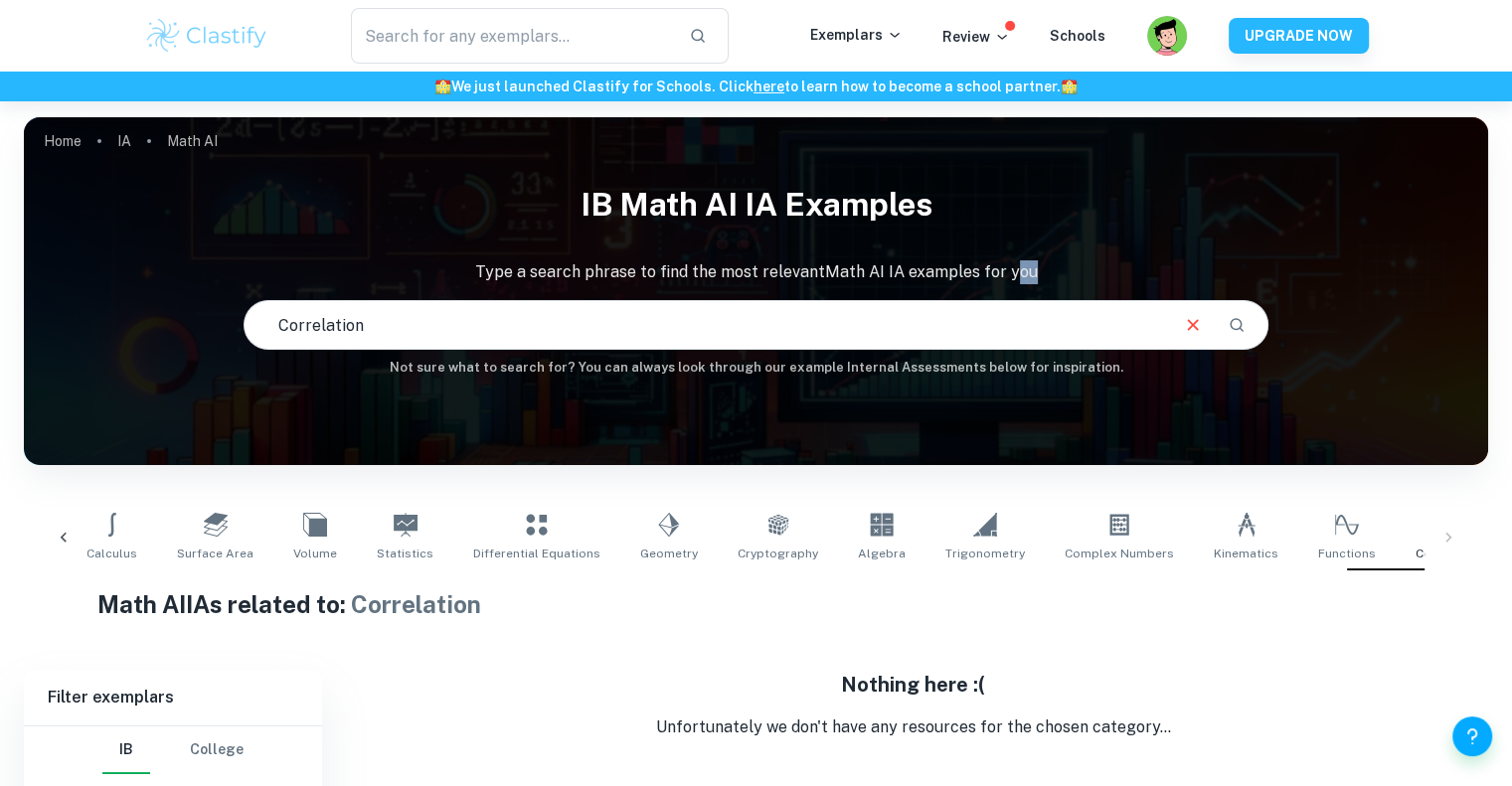 scroll, scrollTop: 182, scrollLeft: 0, axis: vertical 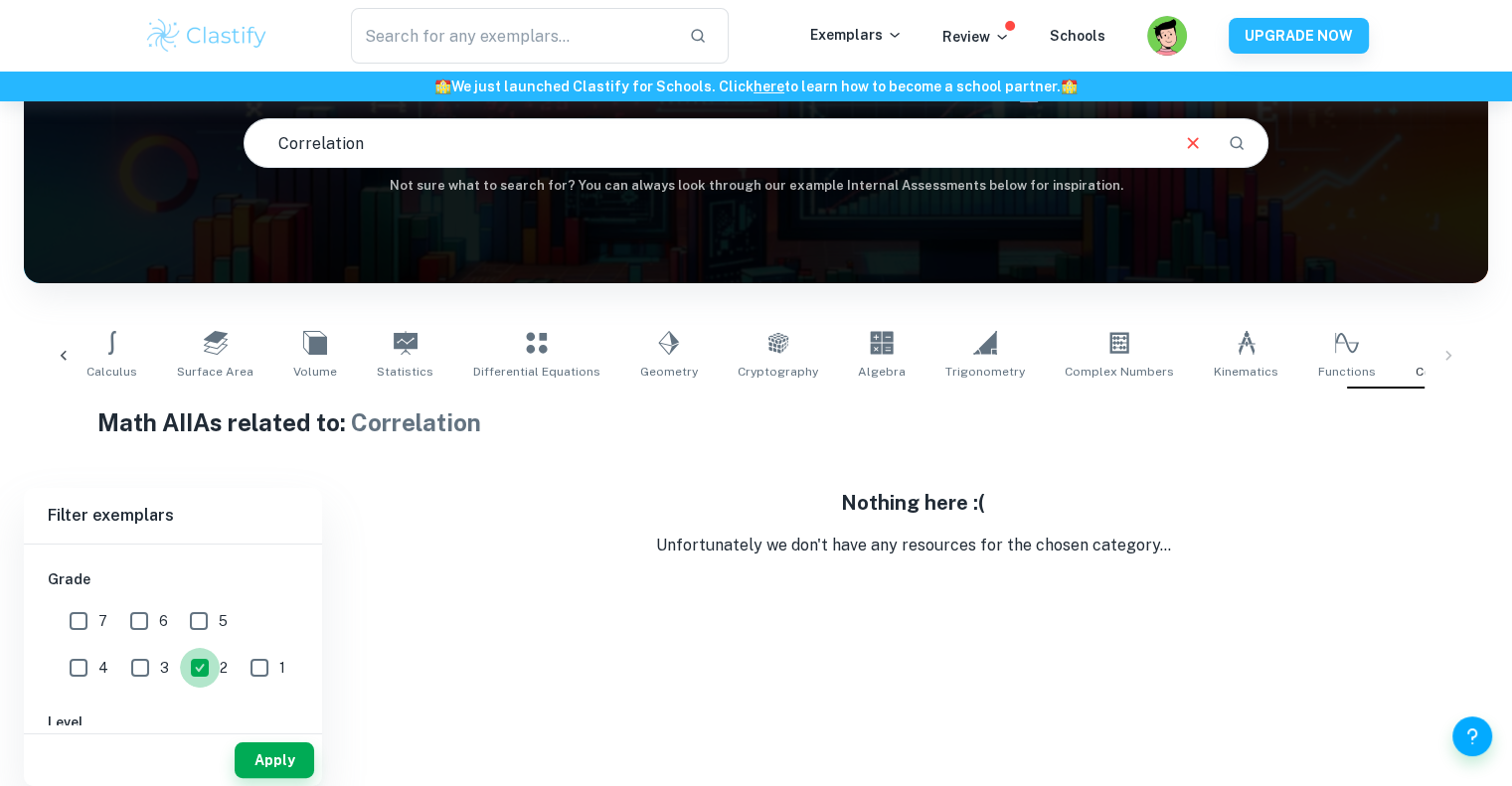 click on "2" at bounding box center (200, 668) 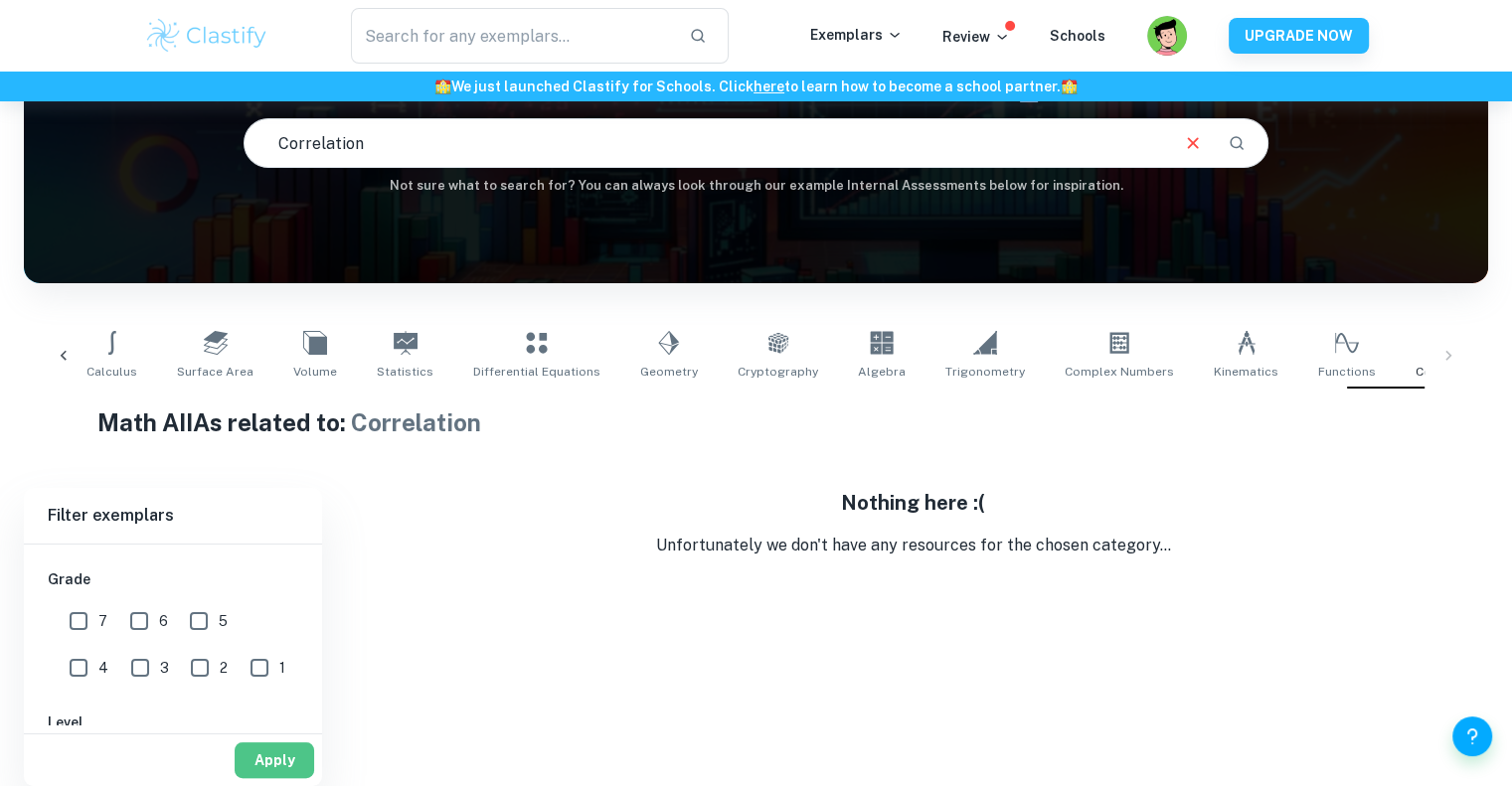 click on "Apply" at bounding box center [274, 760] 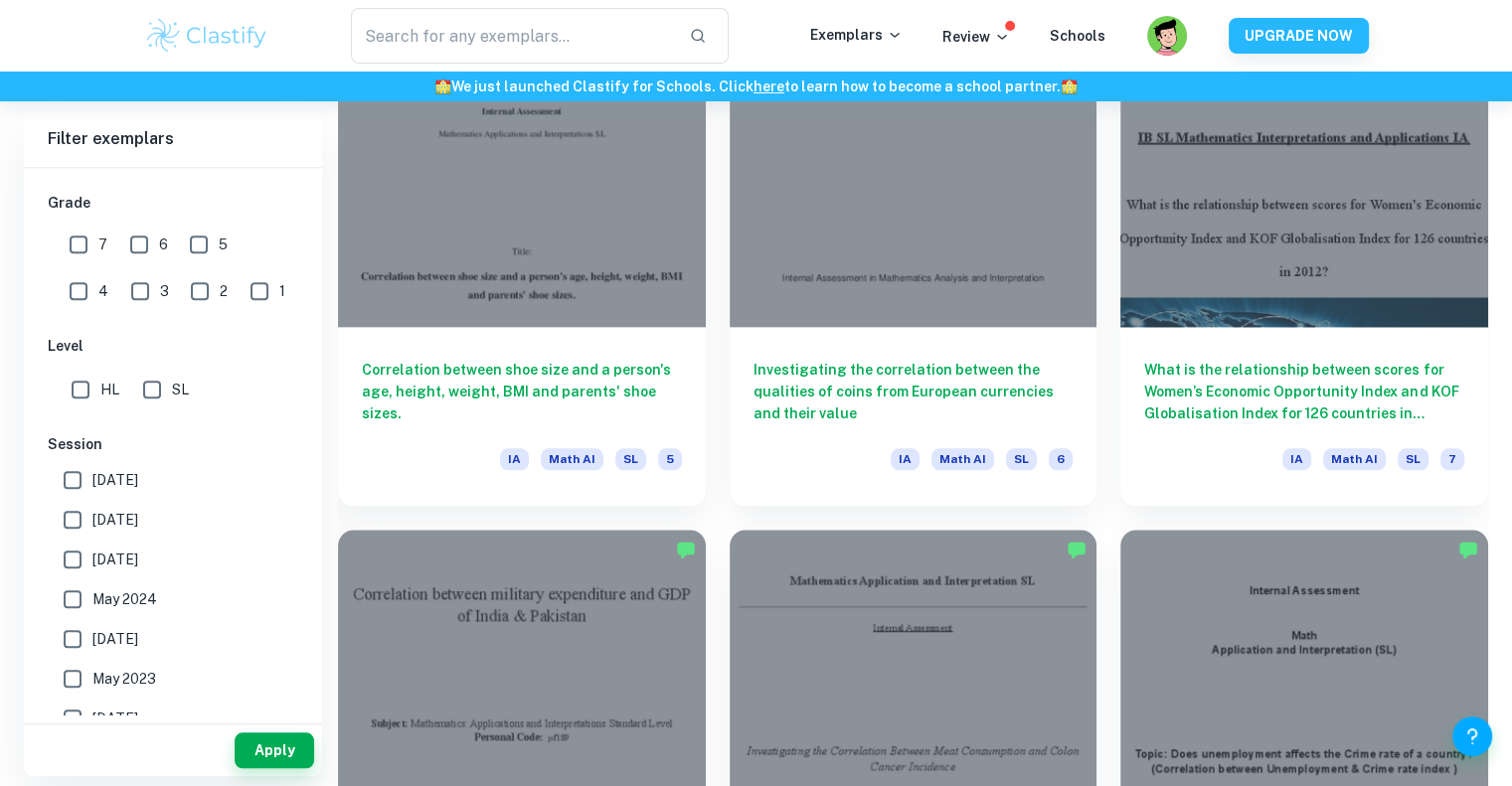 scroll, scrollTop: 2090, scrollLeft: 0, axis: vertical 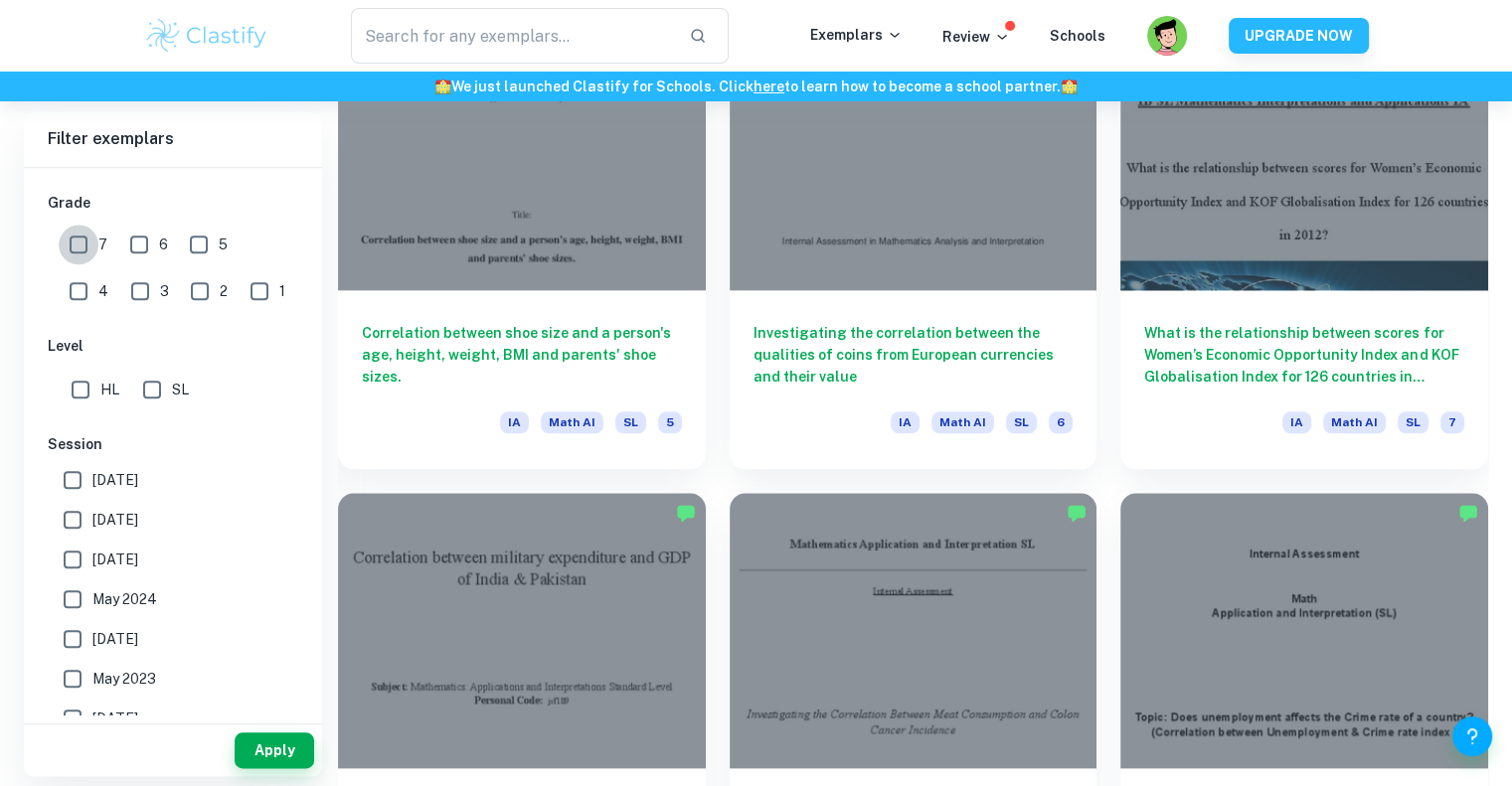 click on "7" at bounding box center (79, 244) 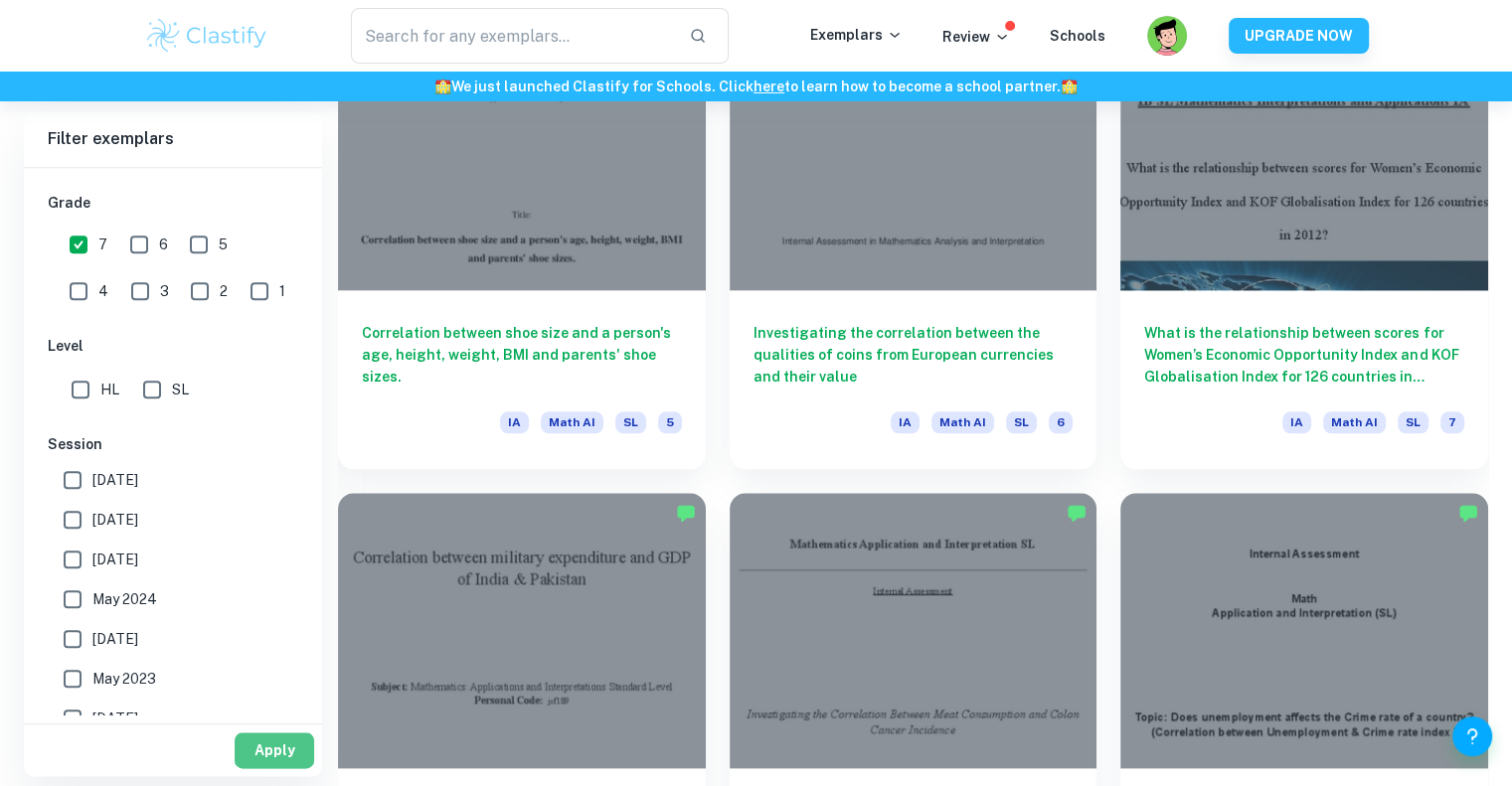 click on "Apply" at bounding box center [274, 750] 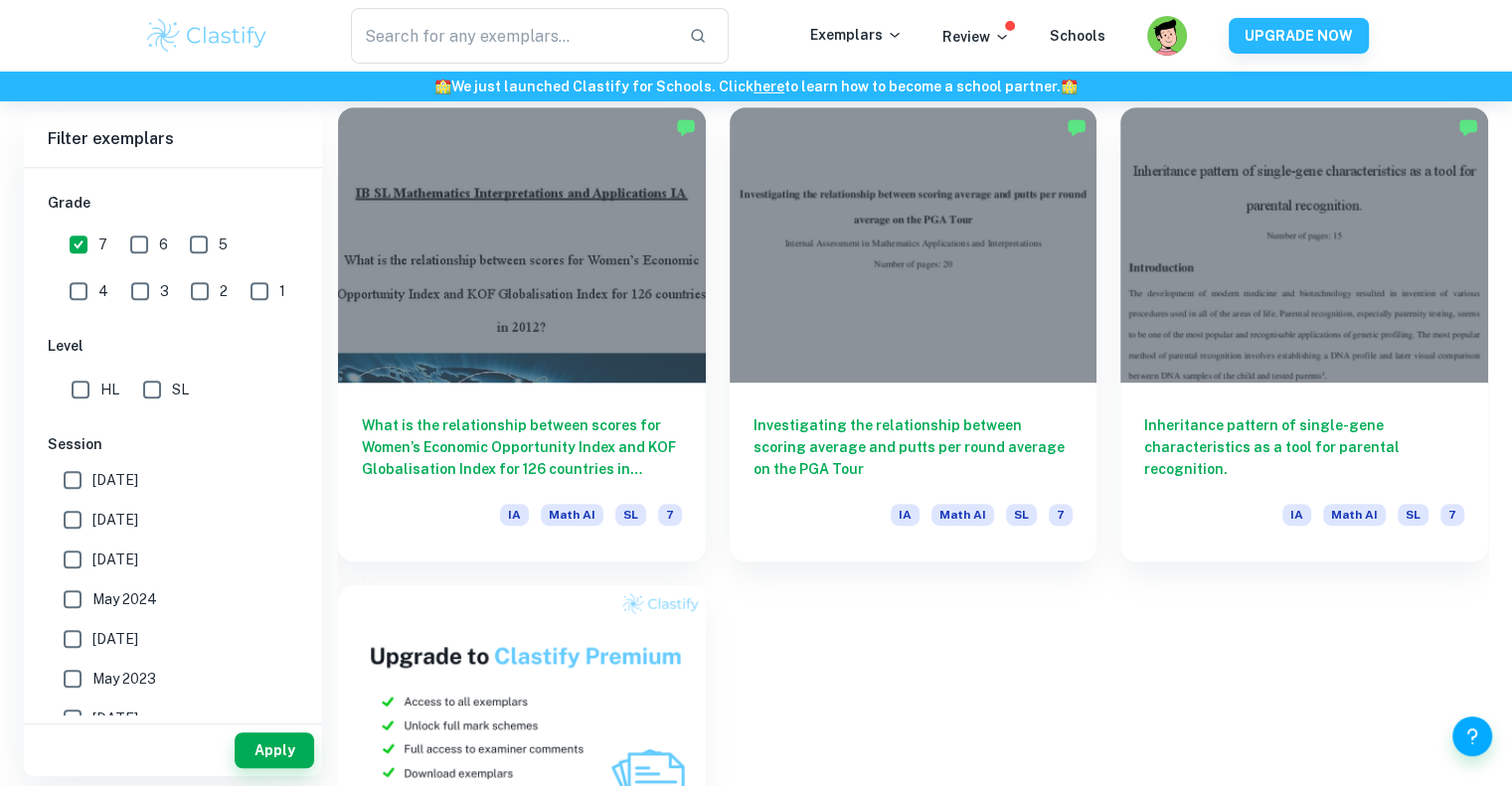 scroll, scrollTop: 1039, scrollLeft: 0, axis: vertical 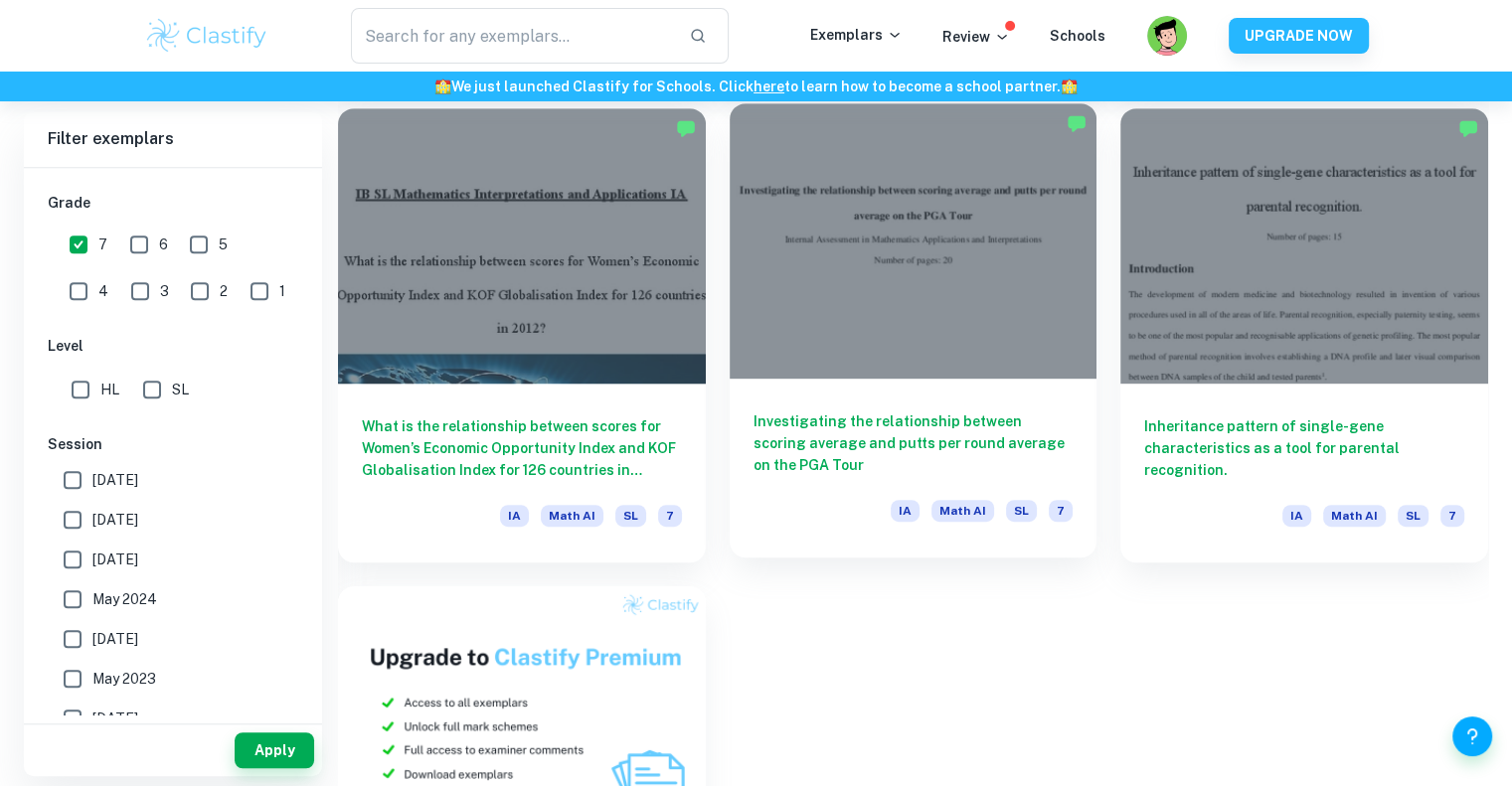 click at bounding box center [914, 240] 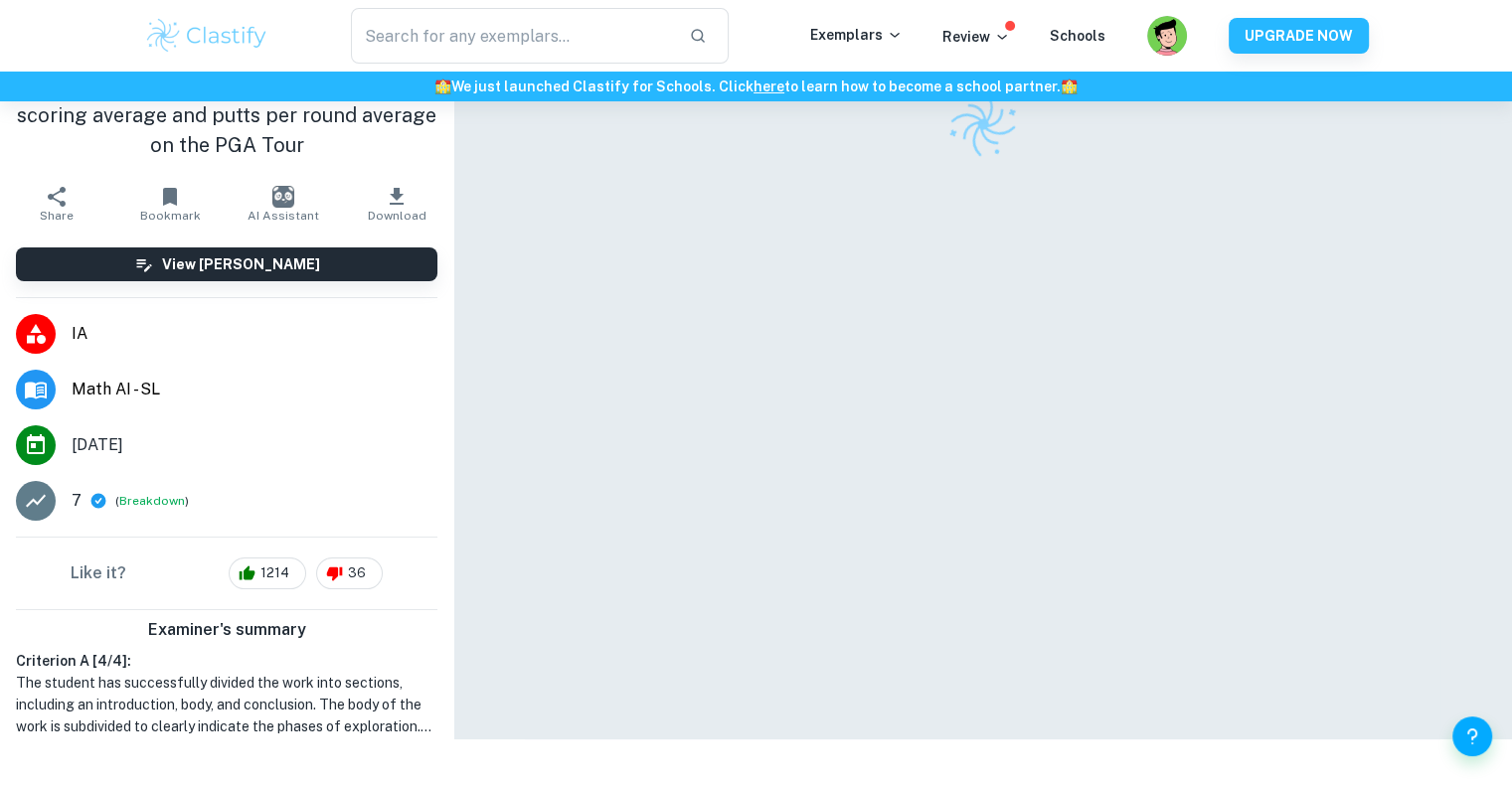 scroll, scrollTop: 0, scrollLeft: 0, axis: both 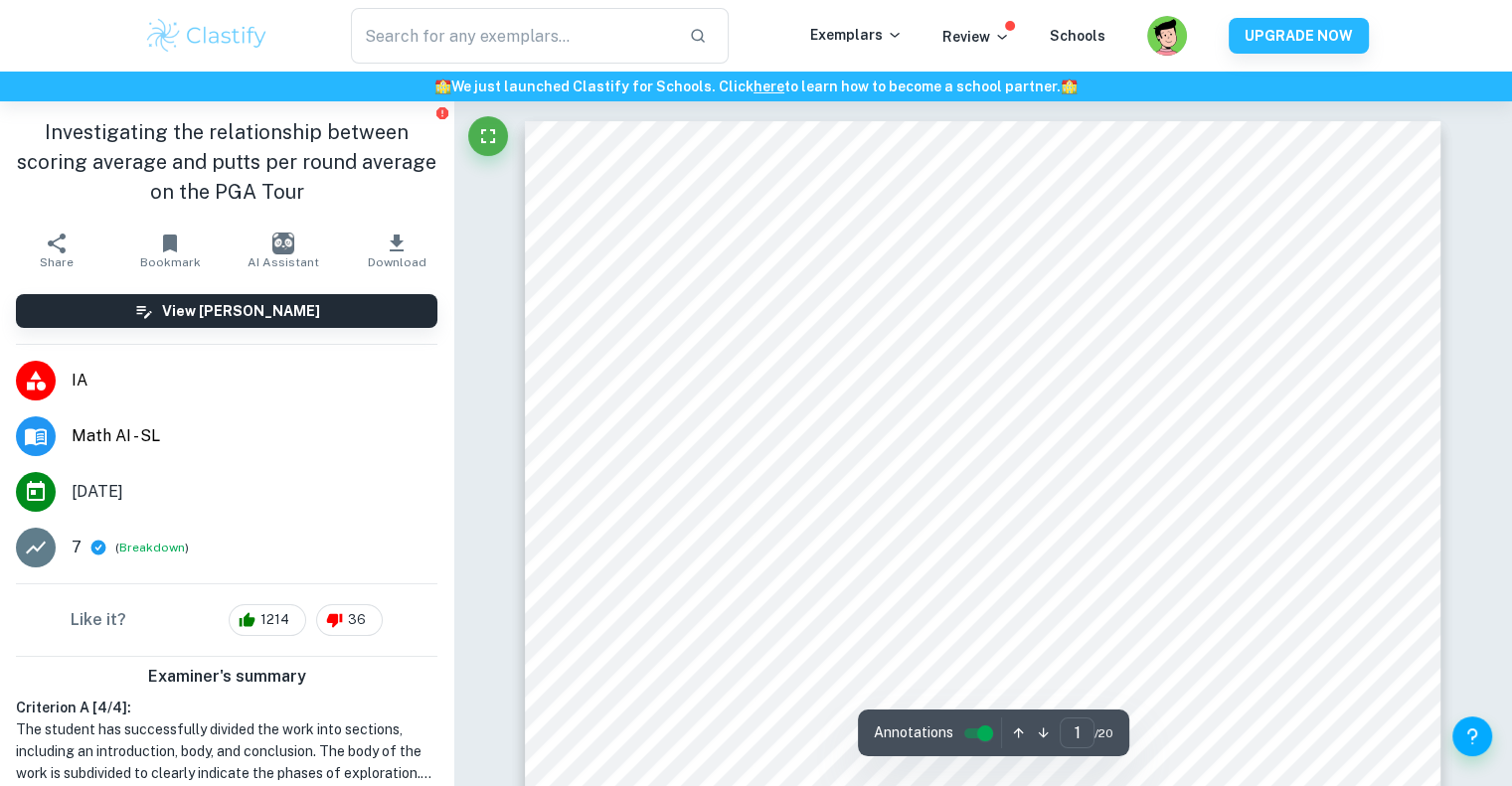 click on "AI Assistant" at bounding box center [283, 262] 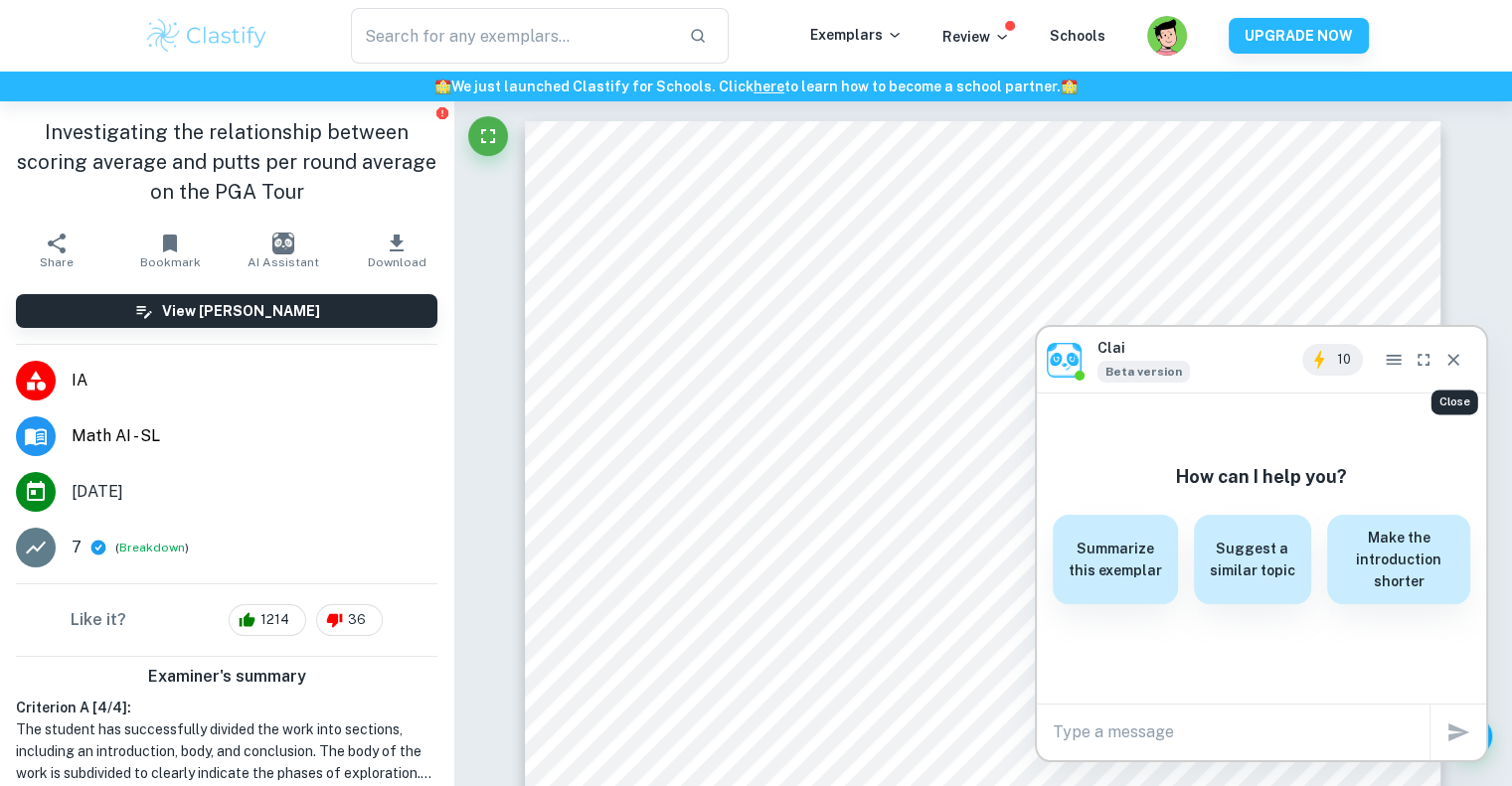 click 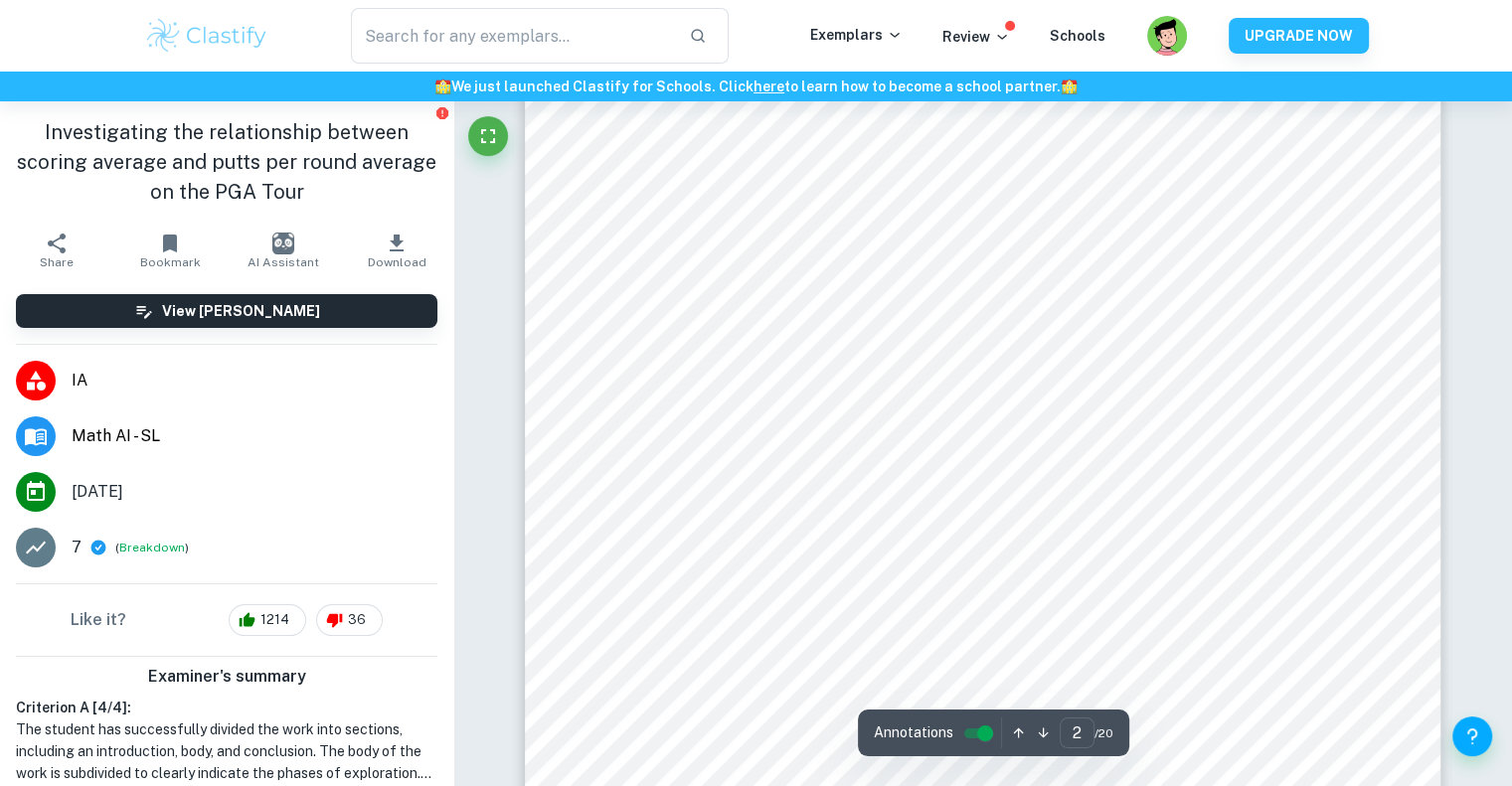scroll, scrollTop: 1562, scrollLeft: 0, axis: vertical 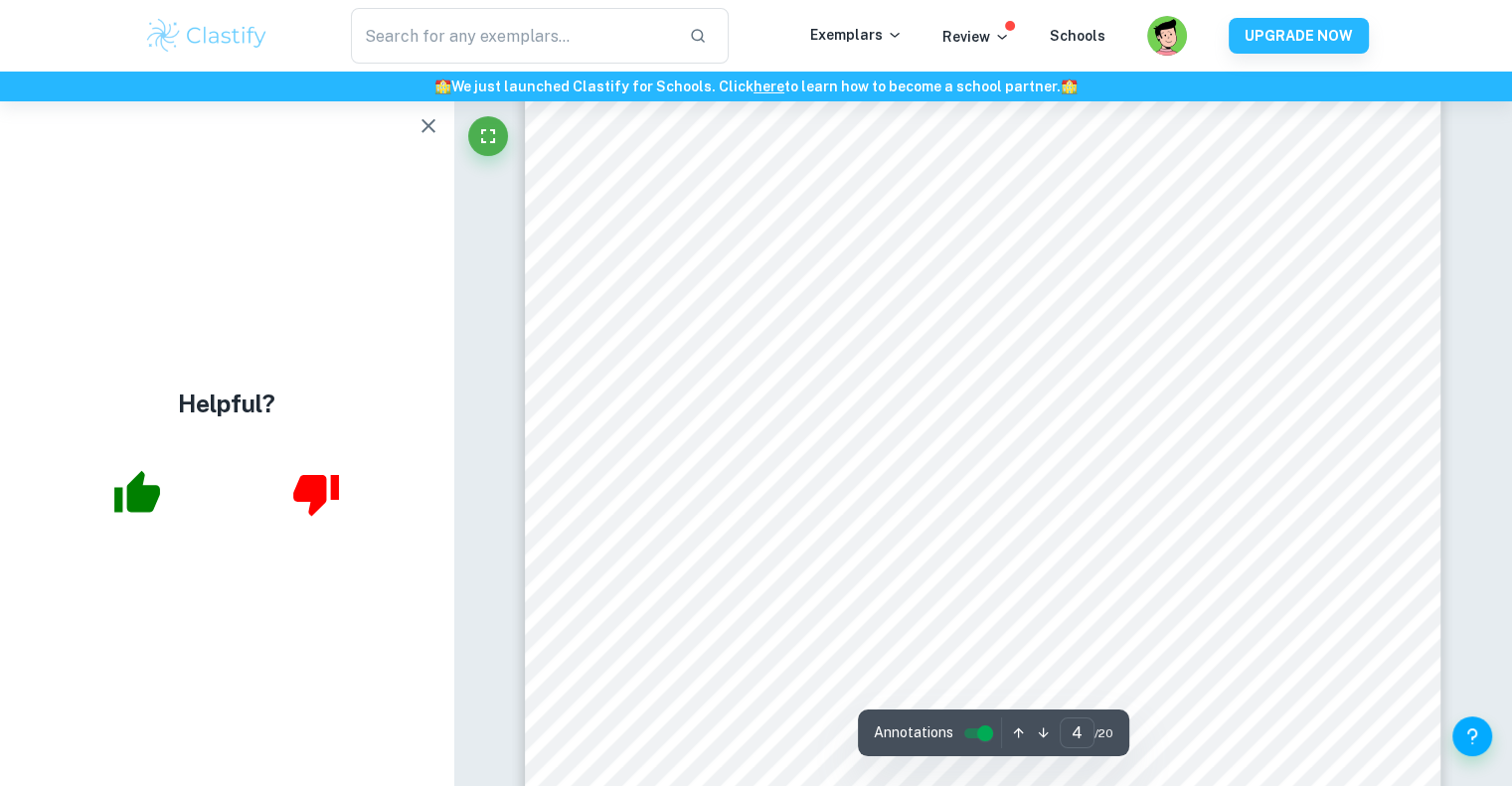 type on "5" 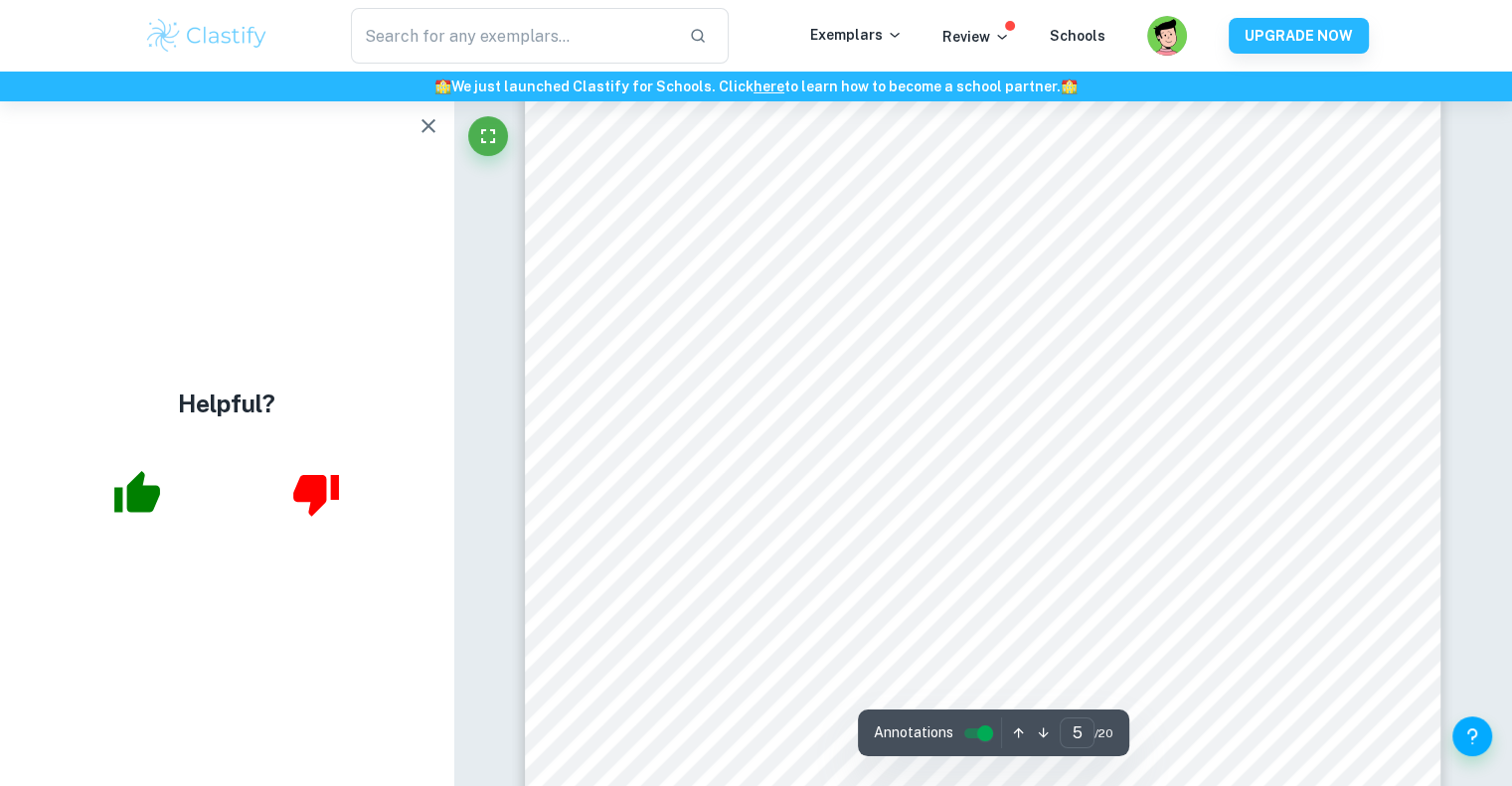 scroll, scrollTop: 5858, scrollLeft: 0, axis: vertical 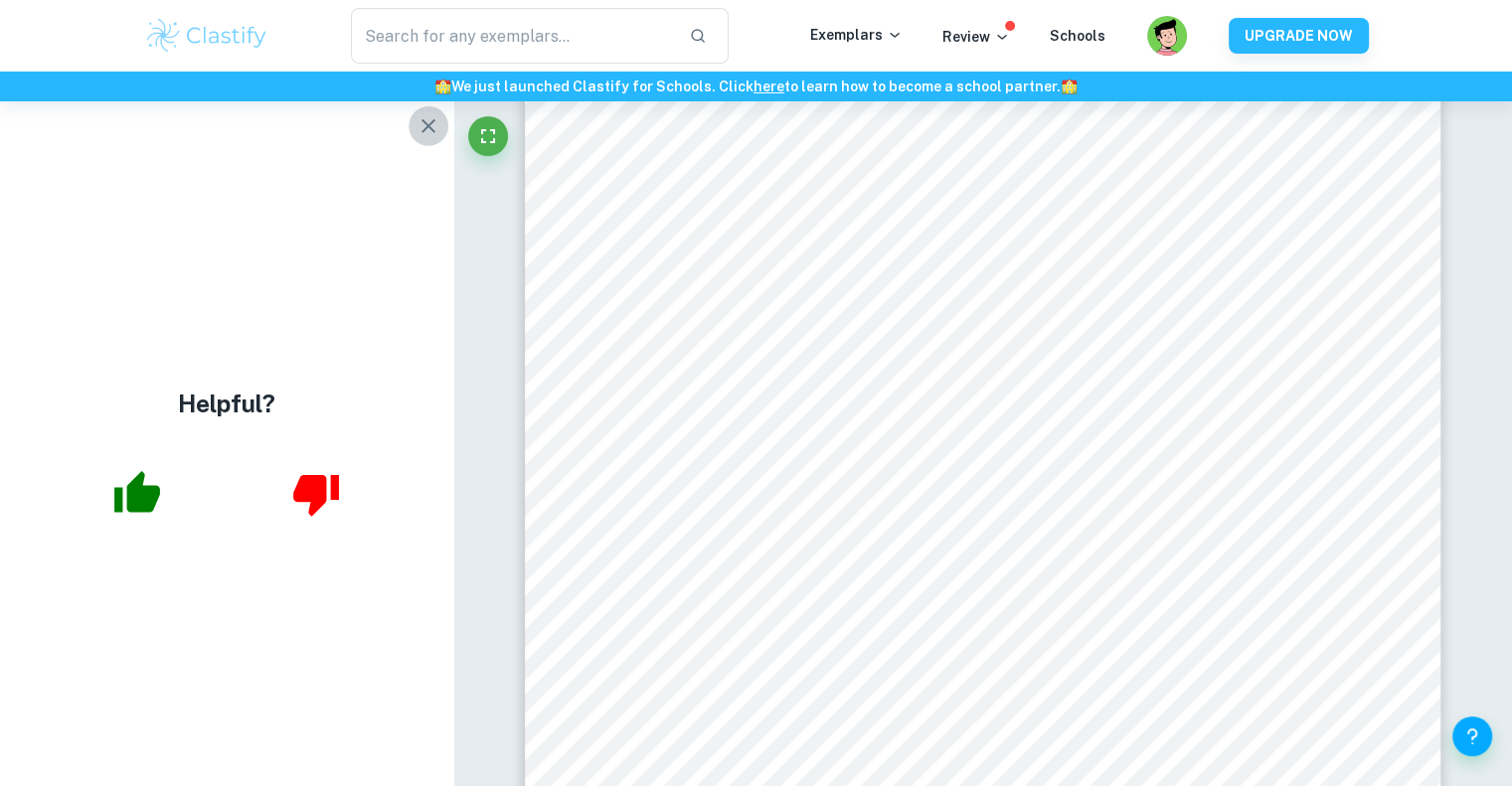 click 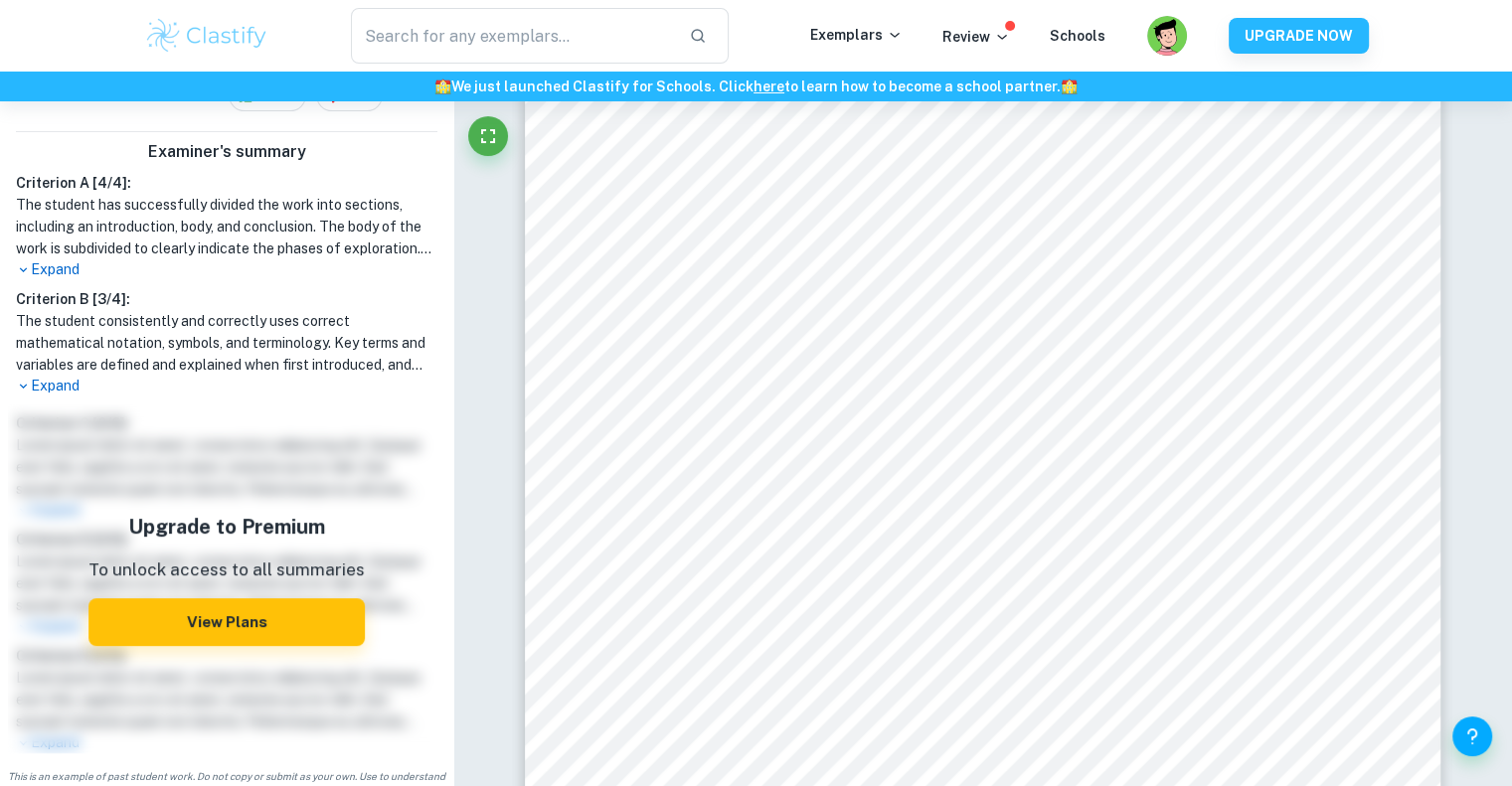 scroll, scrollTop: 545, scrollLeft: 0, axis: vertical 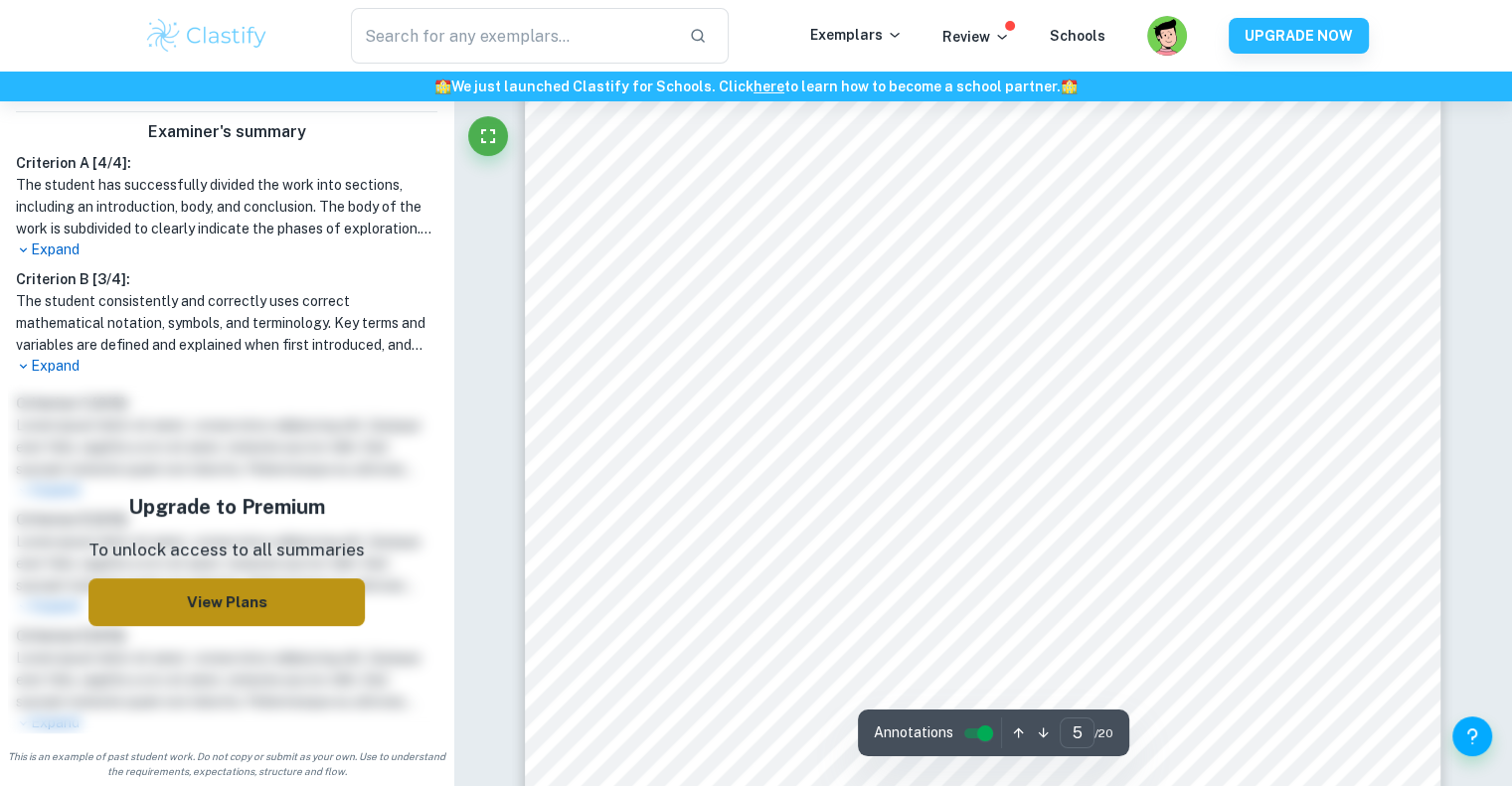 click on "View Plans" at bounding box center [227, 602] 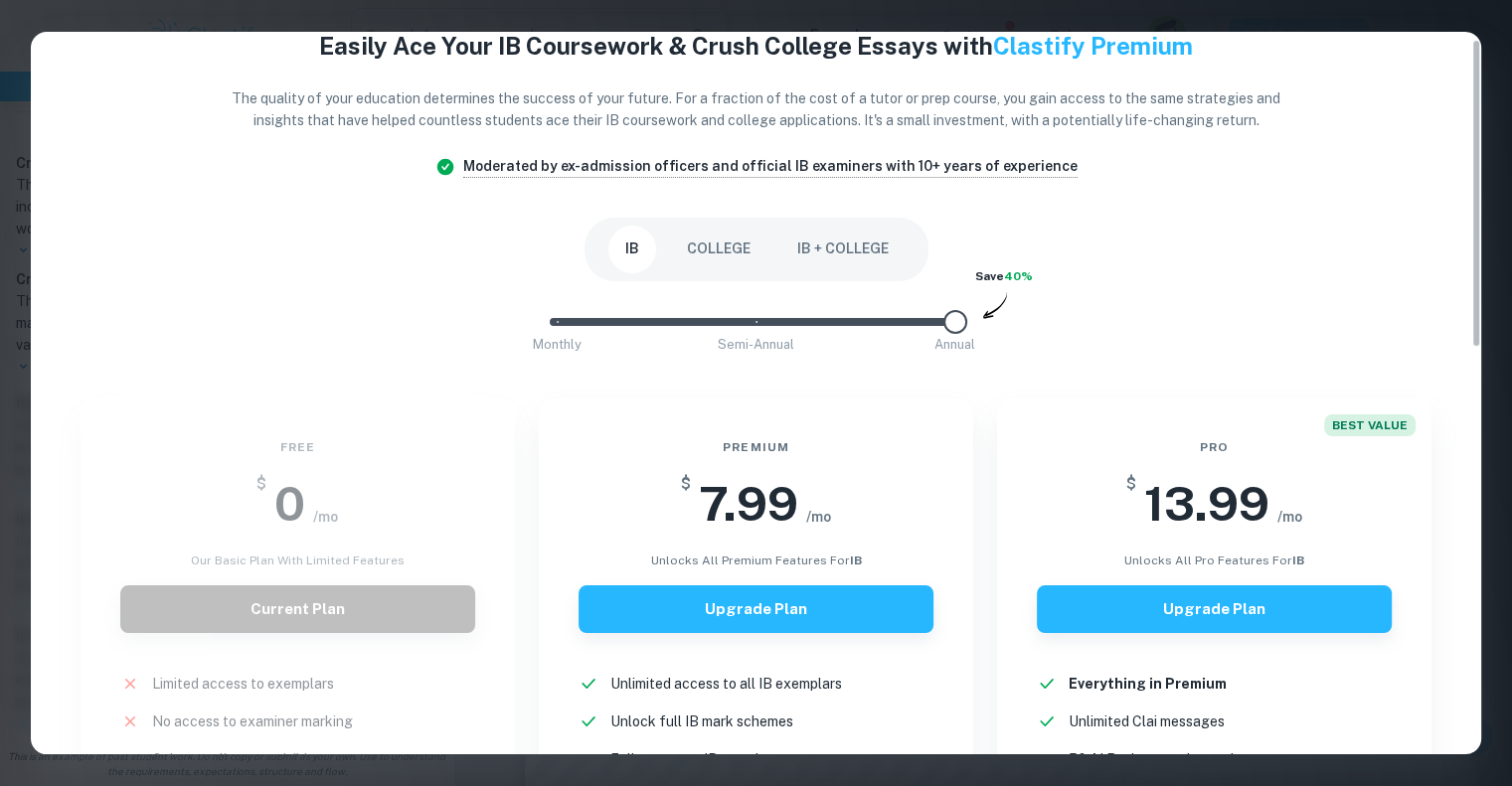 scroll, scrollTop: 0, scrollLeft: 0, axis: both 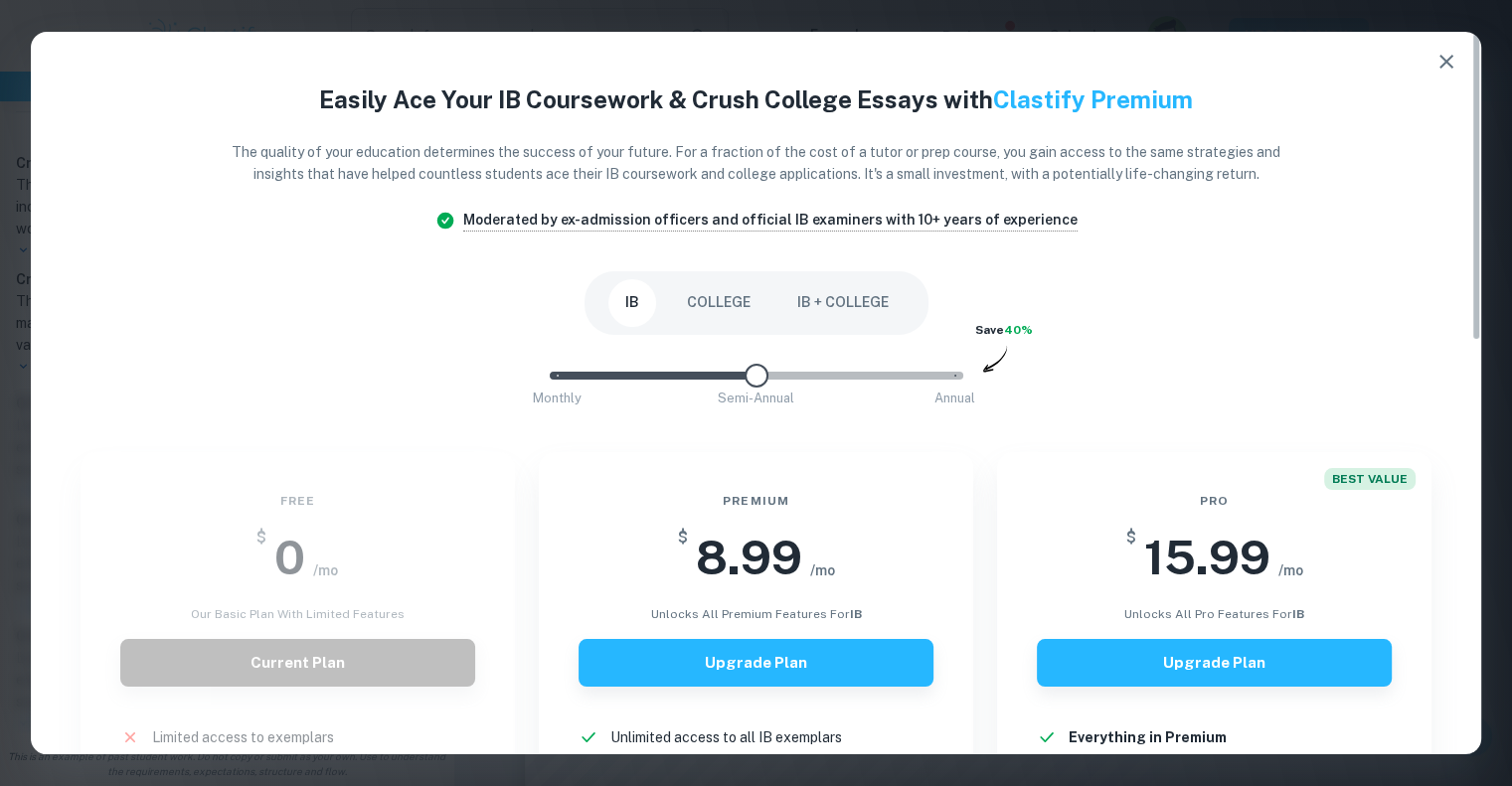 click on "Monthly Semi-Annual Annual" at bounding box center [756, 376] 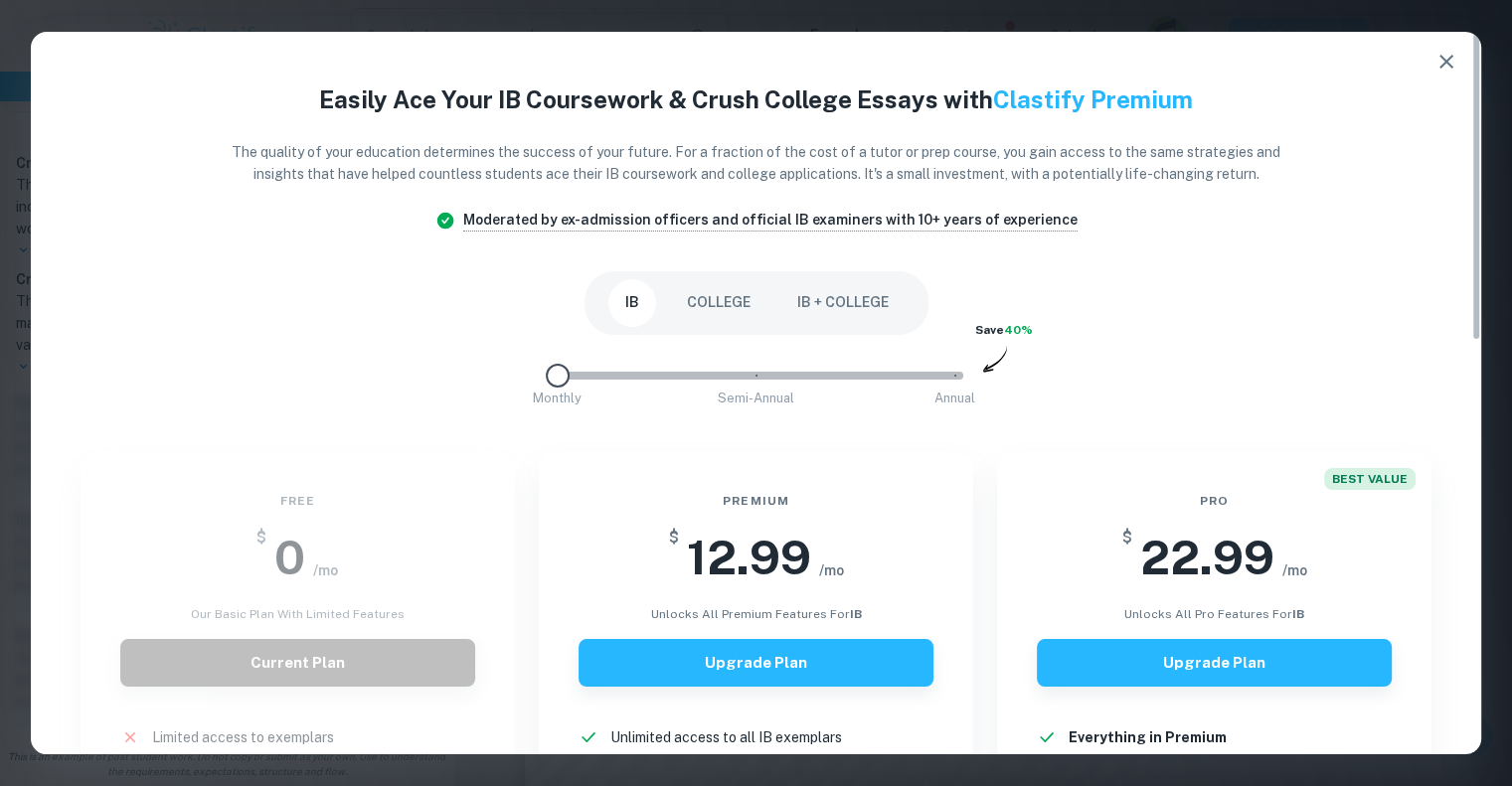 click on "Monthly Semi-Annual Annual" at bounding box center (756, 376) 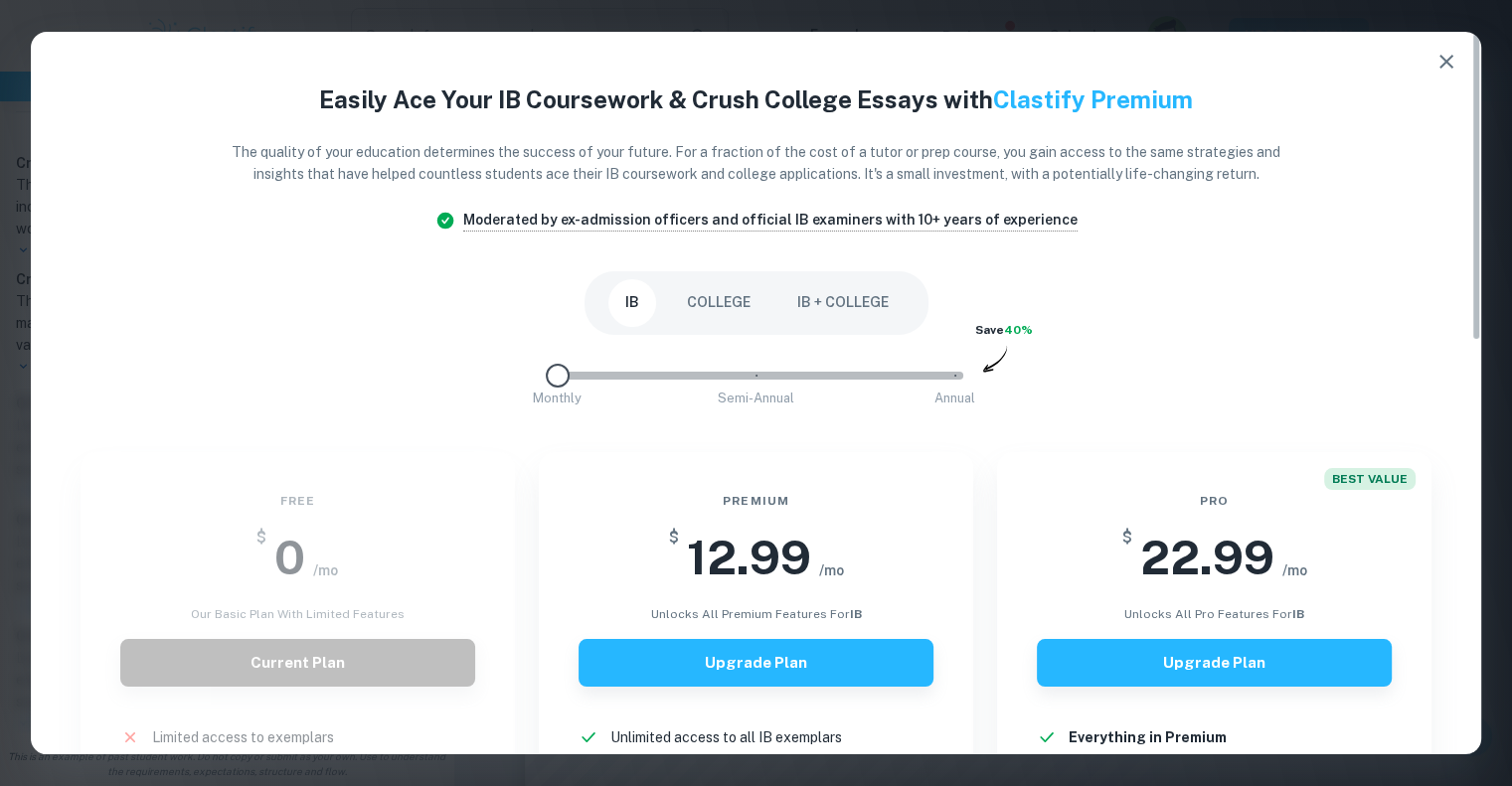 click on "Monthly Semi-Annual Annual" at bounding box center [756, 376] 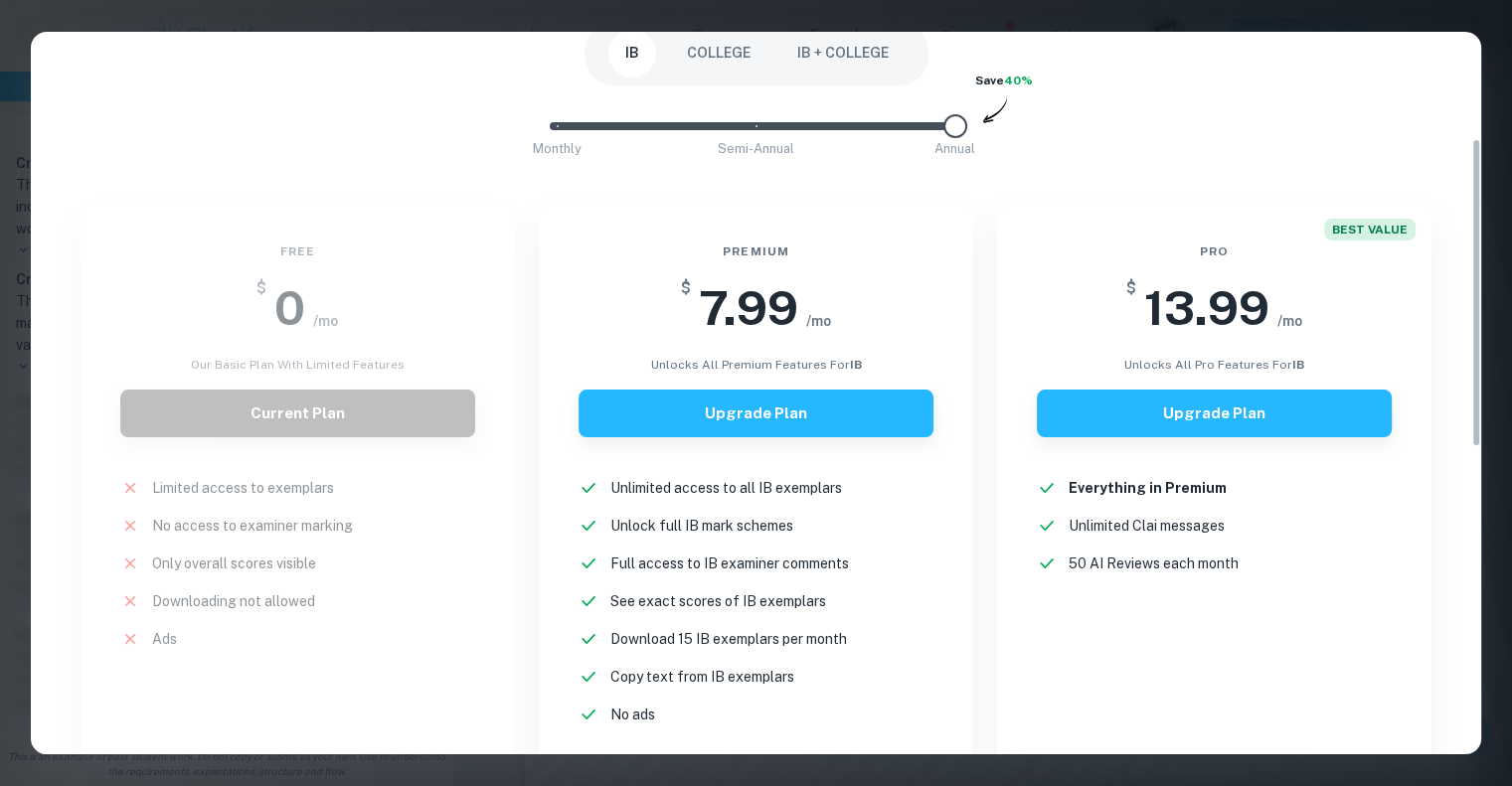 scroll, scrollTop: 248, scrollLeft: 0, axis: vertical 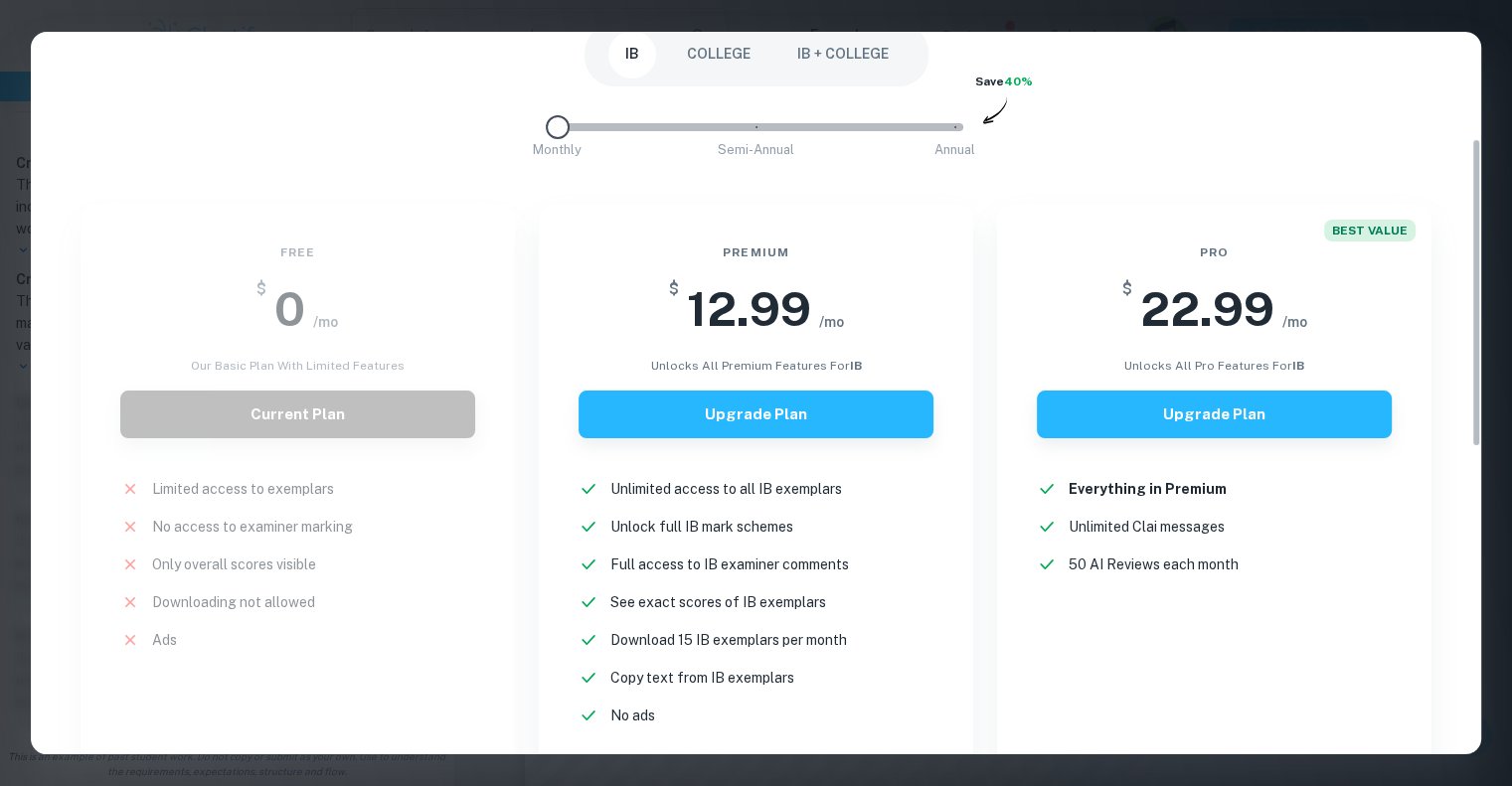 click on "Monthly Semi-Annual Annual" at bounding box center [756, 127] 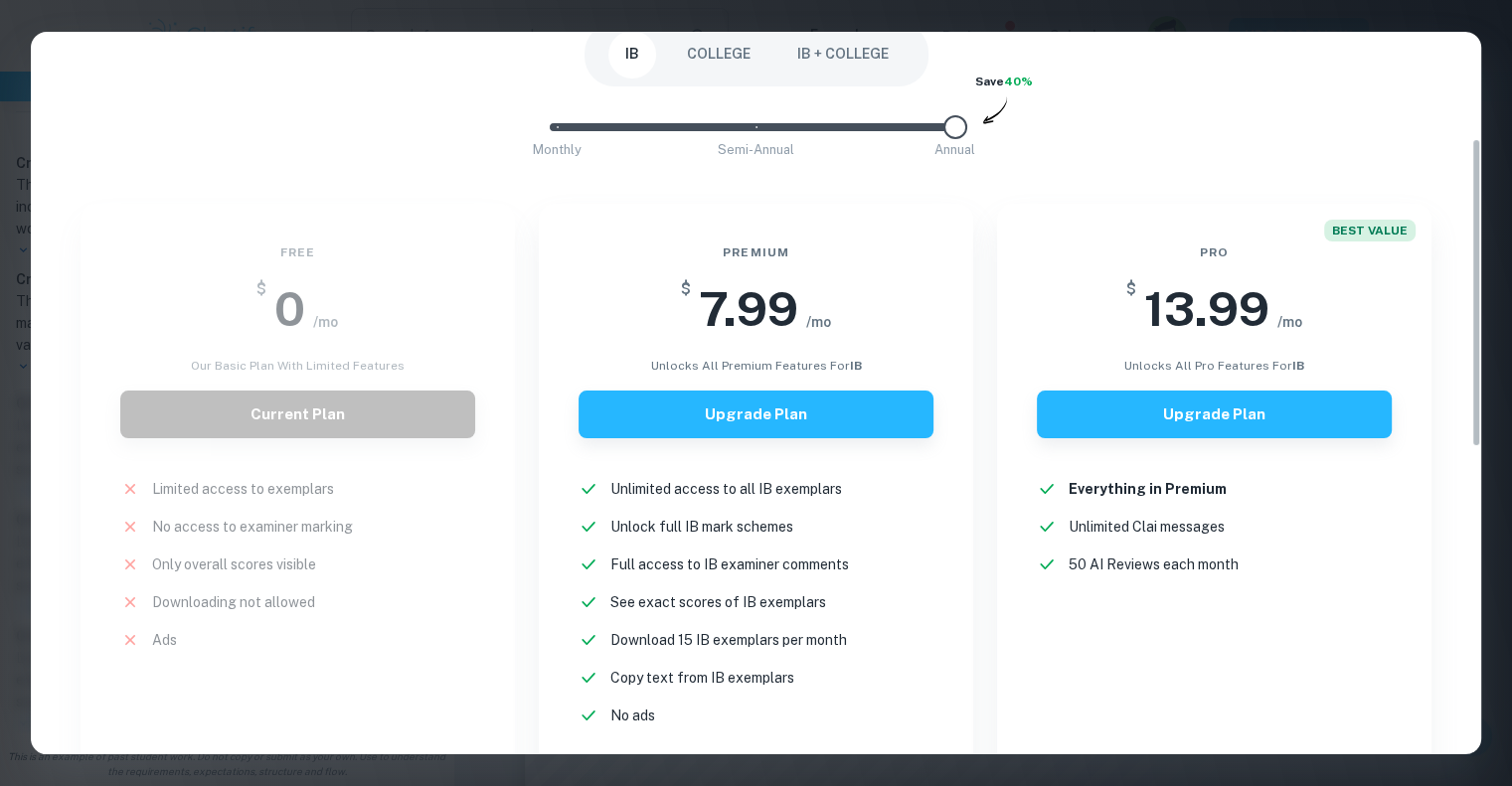 click on "Monthly Semi-Annual Annual" at bounding box center (756, 127) 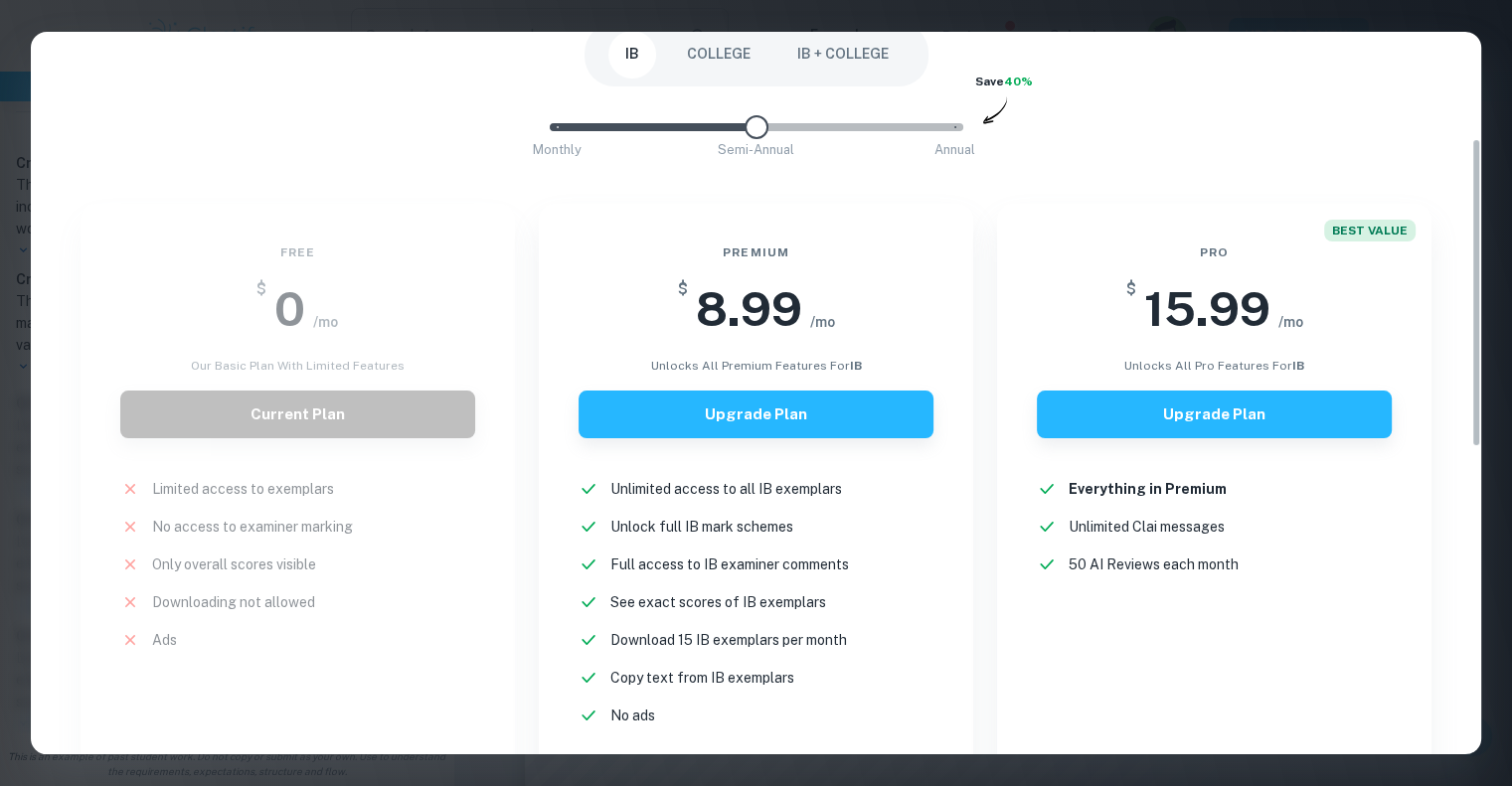 click on "Monthly Semi-Annual Annual" at bounding box center (756, 127) 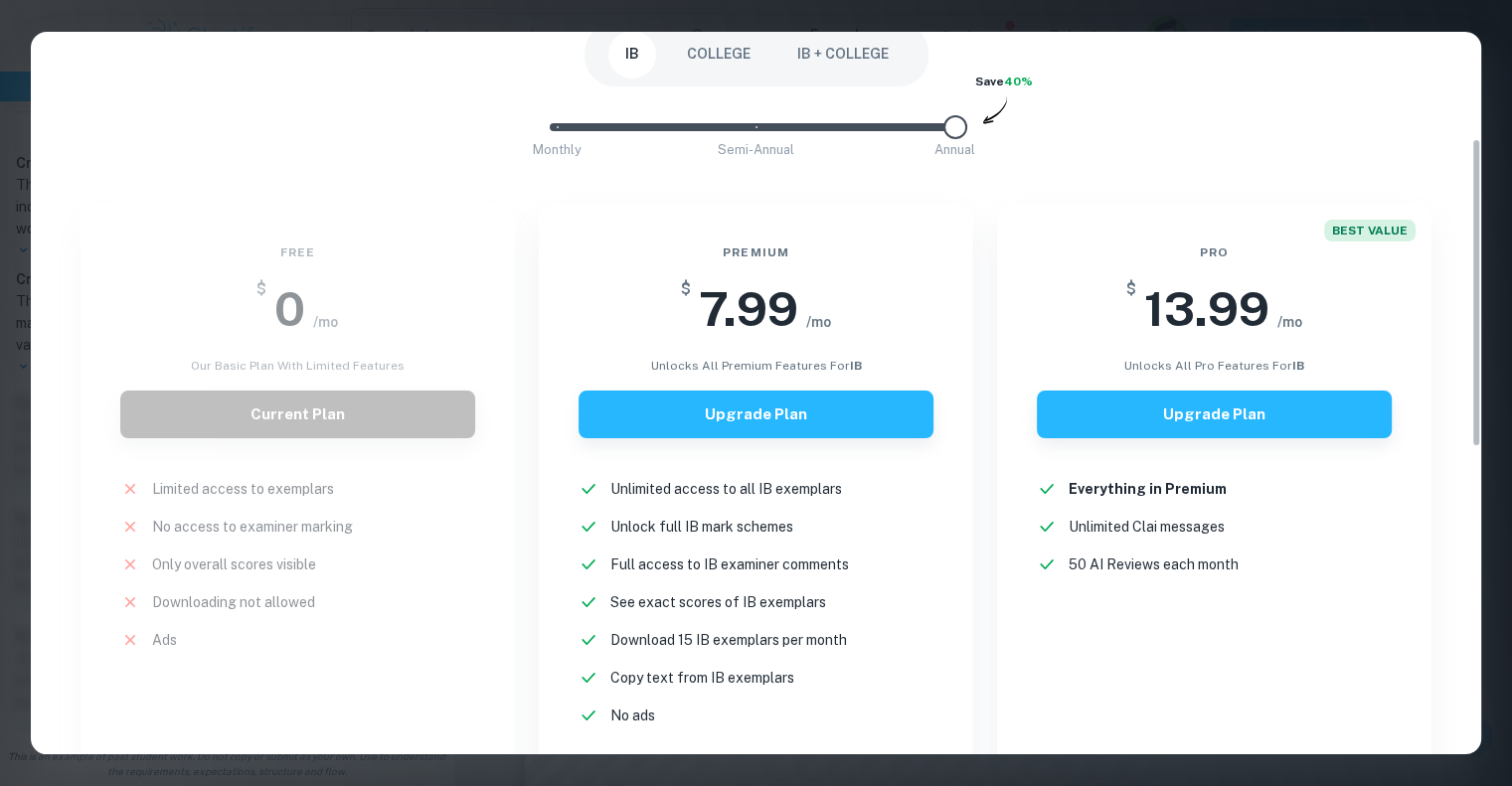 click on "Monthly Semi-Annual Annual" at bounding box center [756, 127] 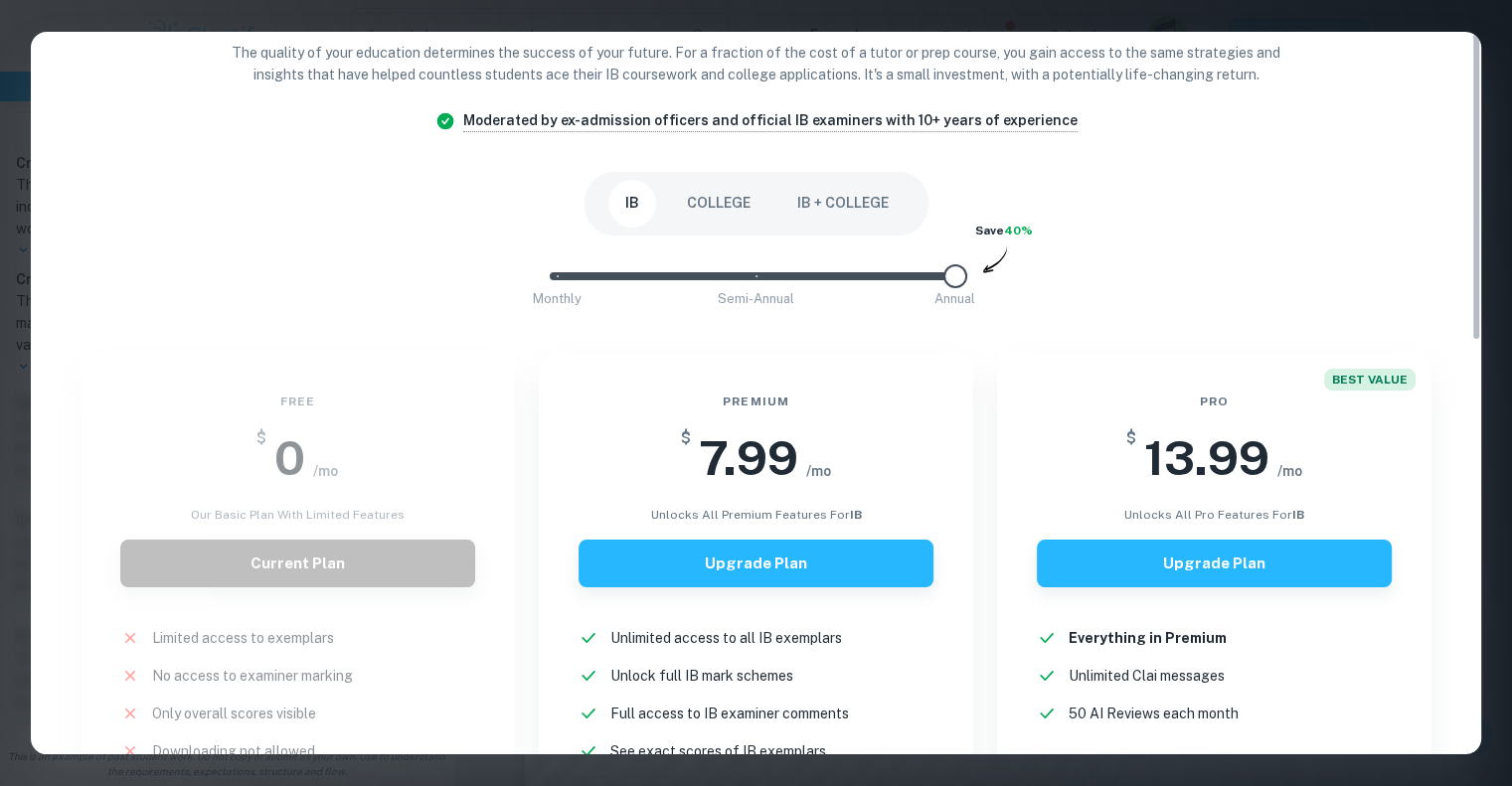 scroll, scrollTop: 0, scrollLeft: 0, axis: both 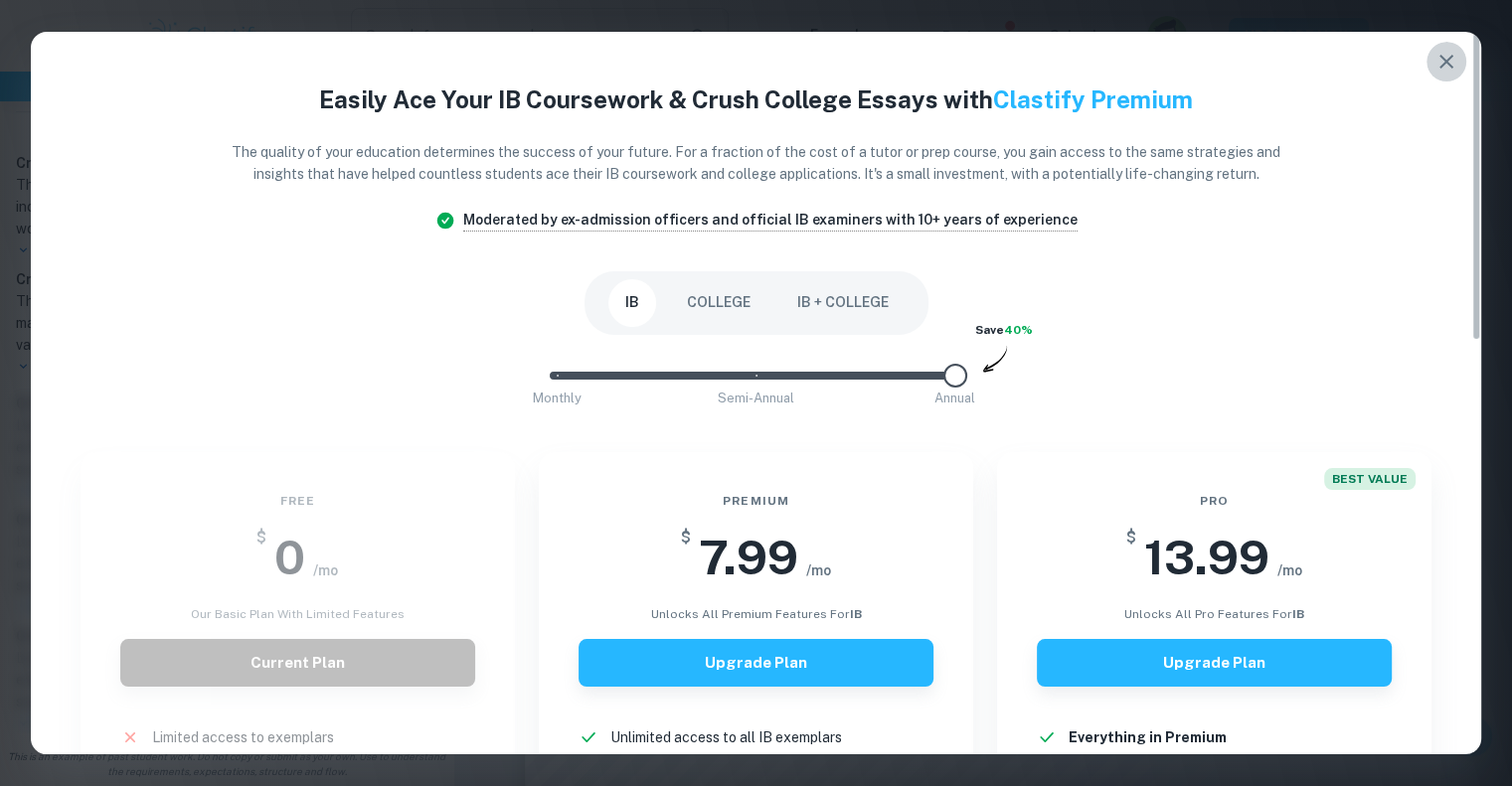 click 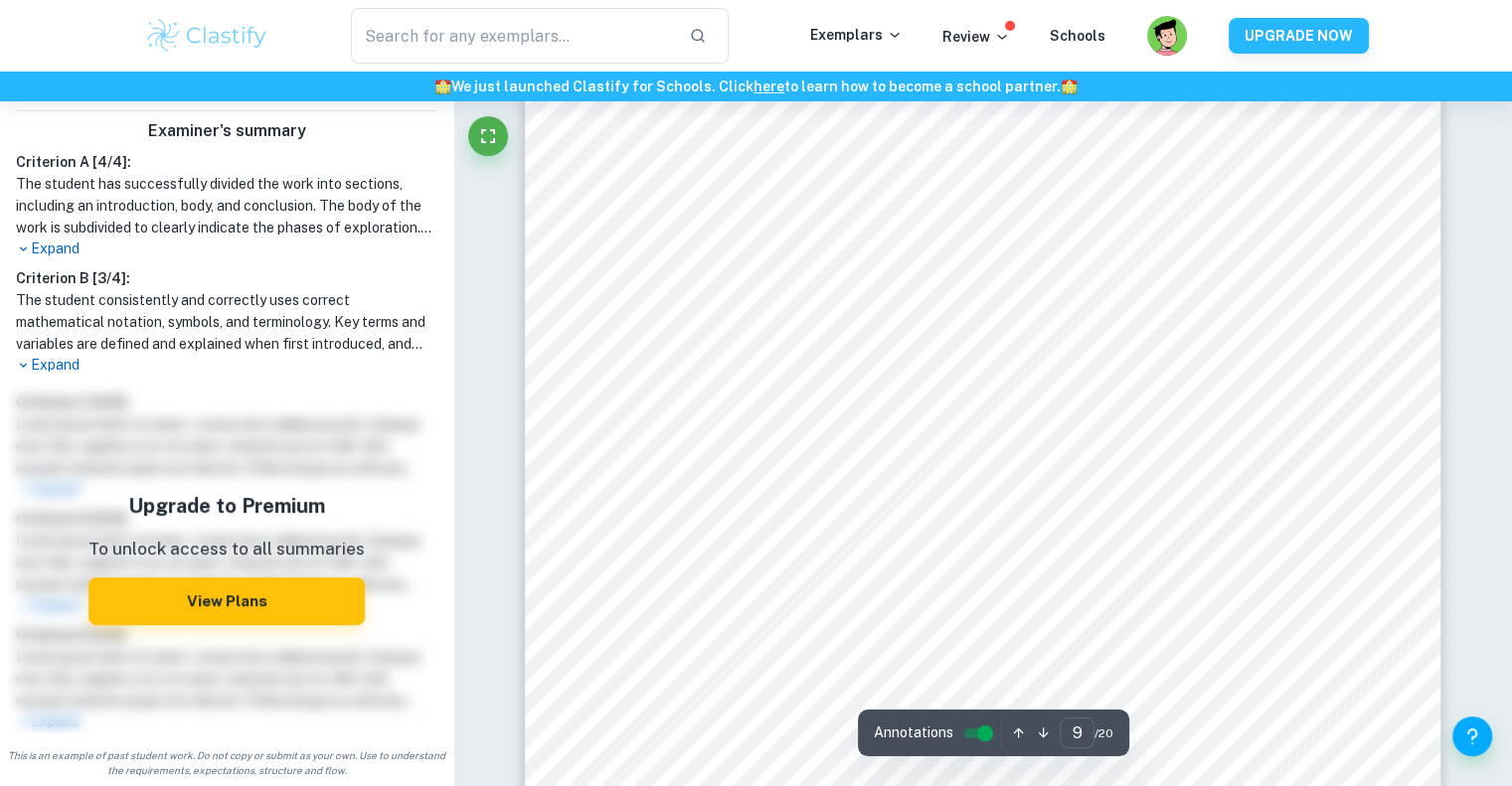 scroll, scrollTop: 11450, scrollLeft: 0, axis: vertical 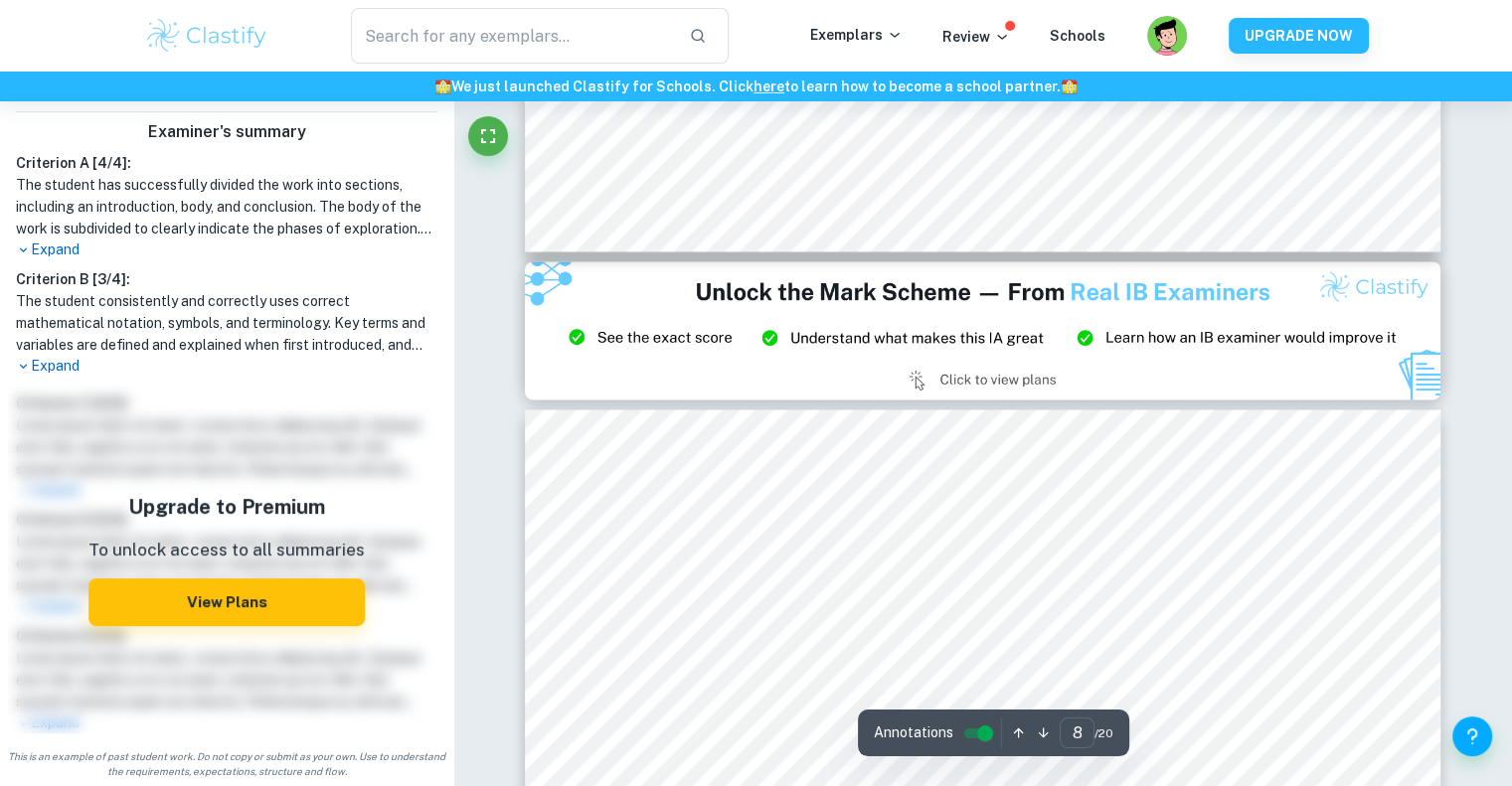 type on "9" 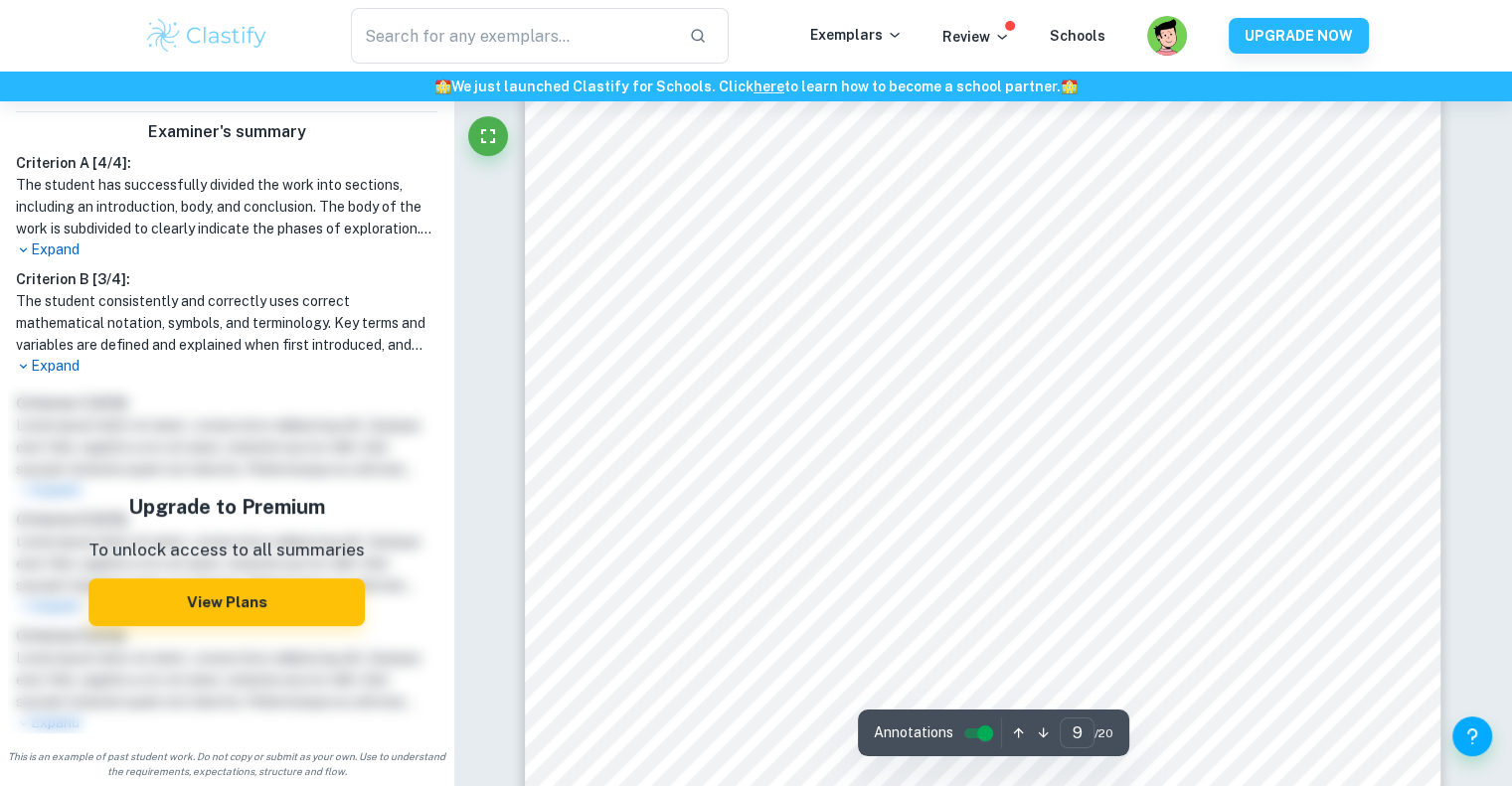 scroll, scrollTop: 11302, scrollLeft: 0, axis: vertical 